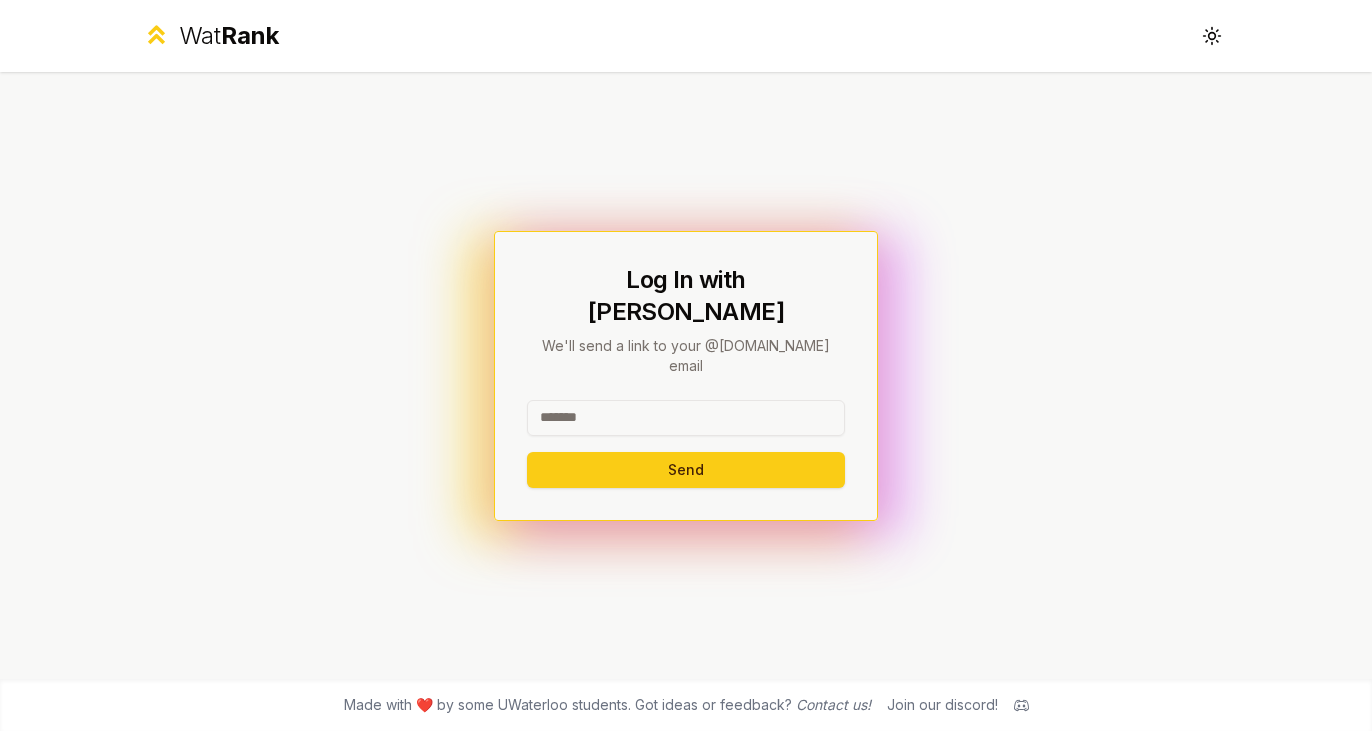scroll, scrollTop: 0, scrollLeft: 0, axis: both 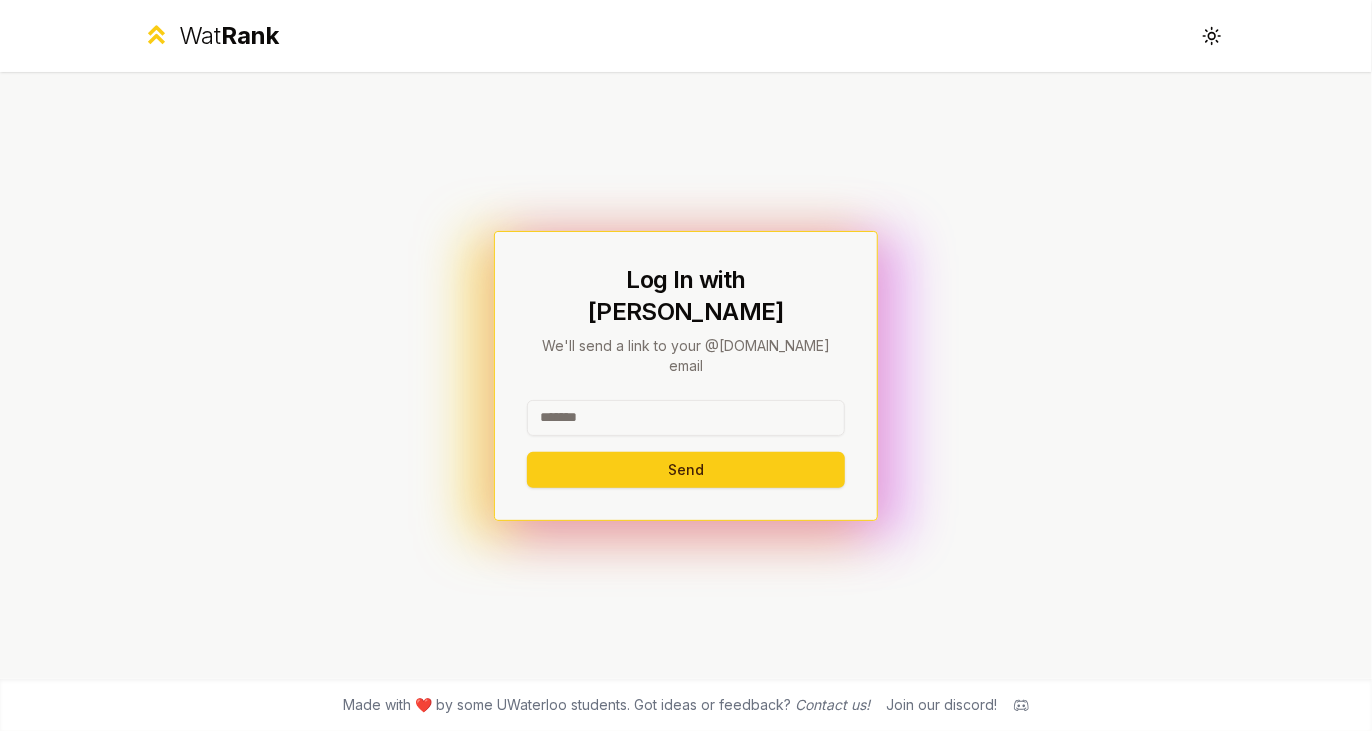 click at bounding box center [686, 418] 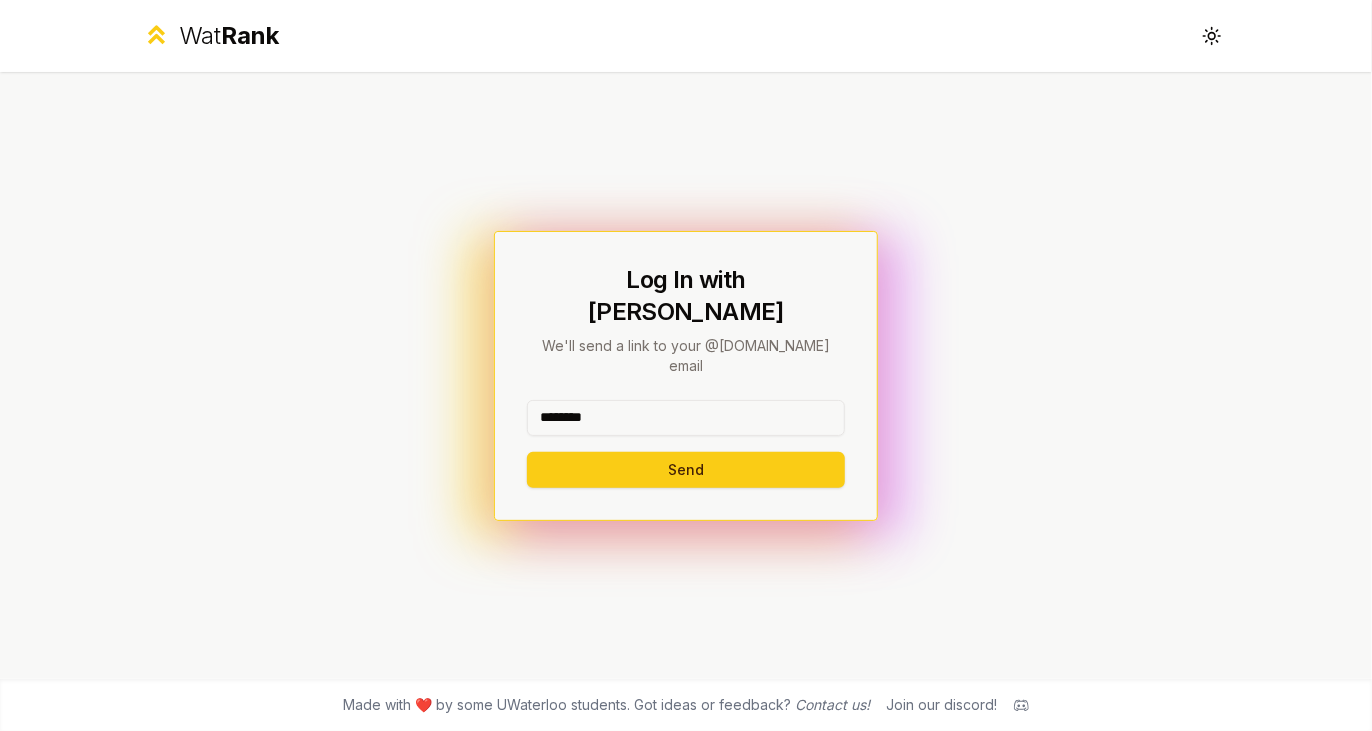 type on "********" 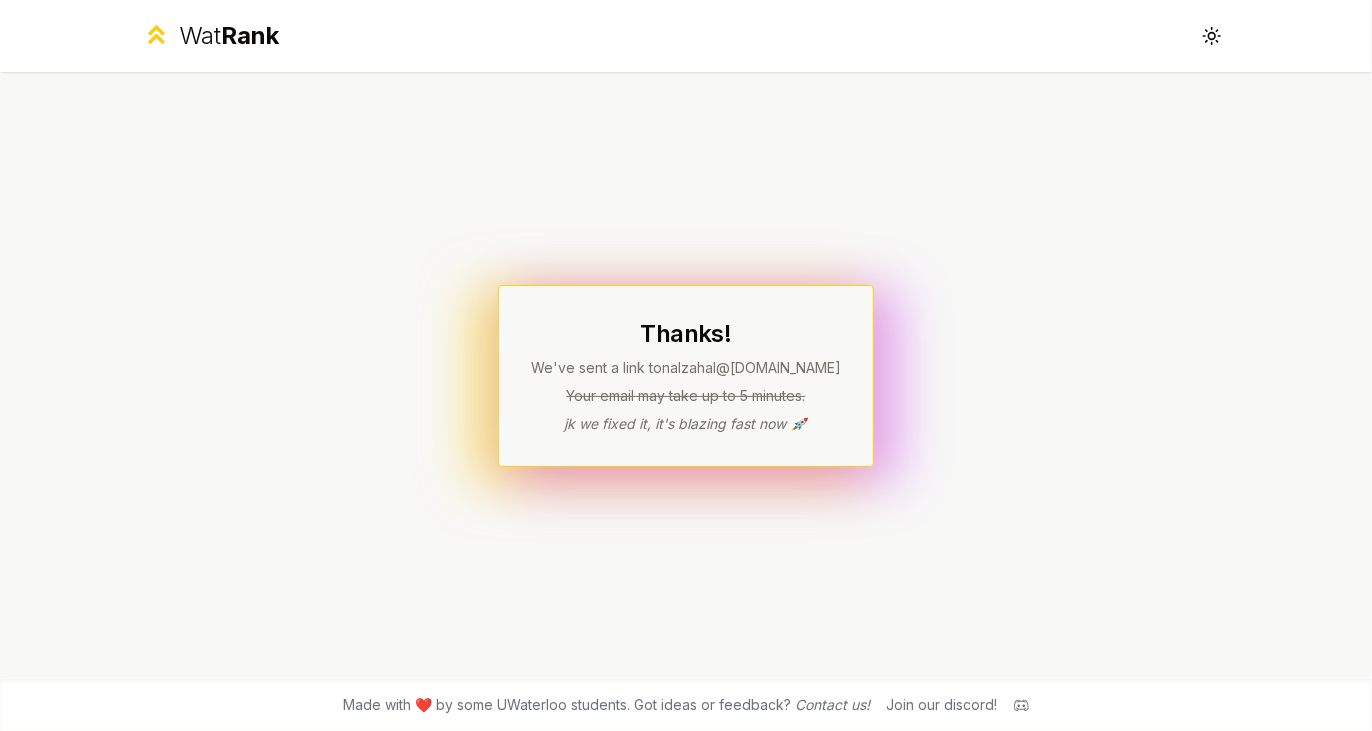 drag, startPoint x: 316, startPoint y: 17, endPoint x: 291, endPoint y: -71, distance: 91.48224 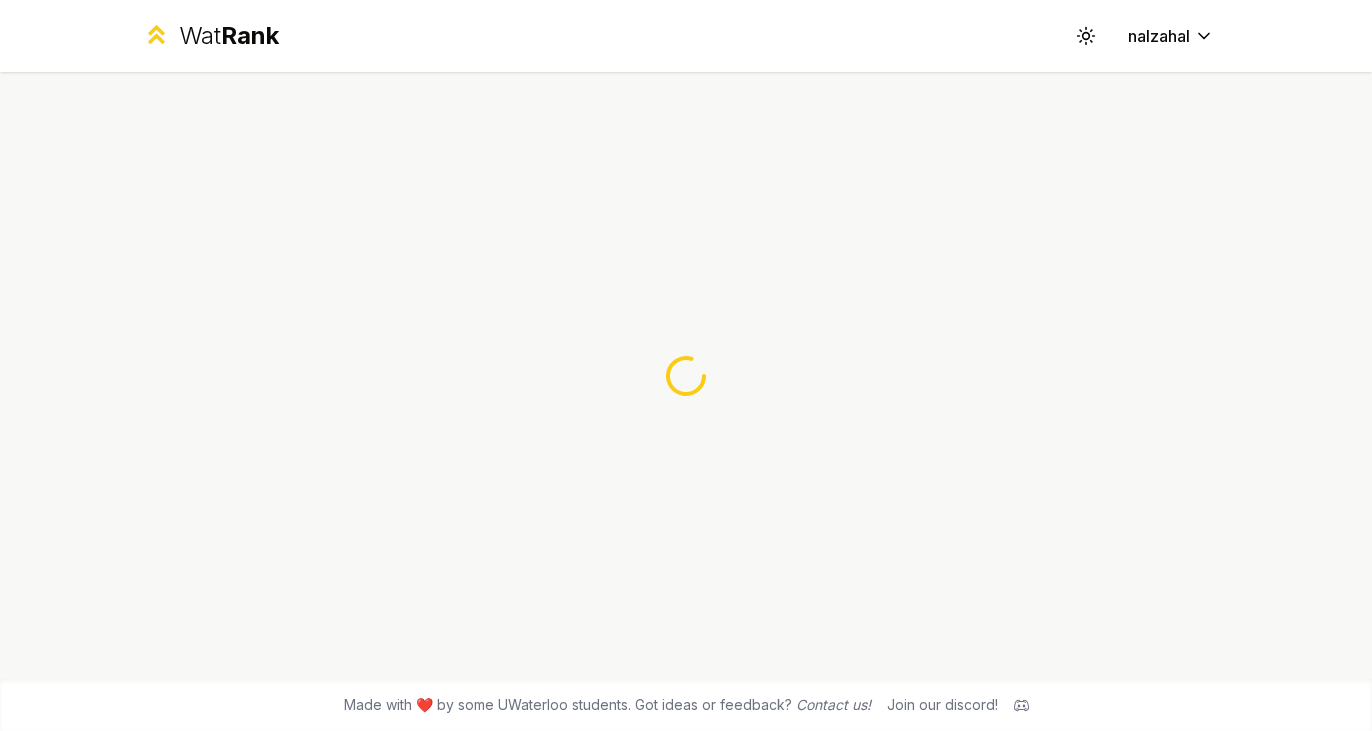 scroll, scrollTop: 0, scrollLeft: 0, axis: both 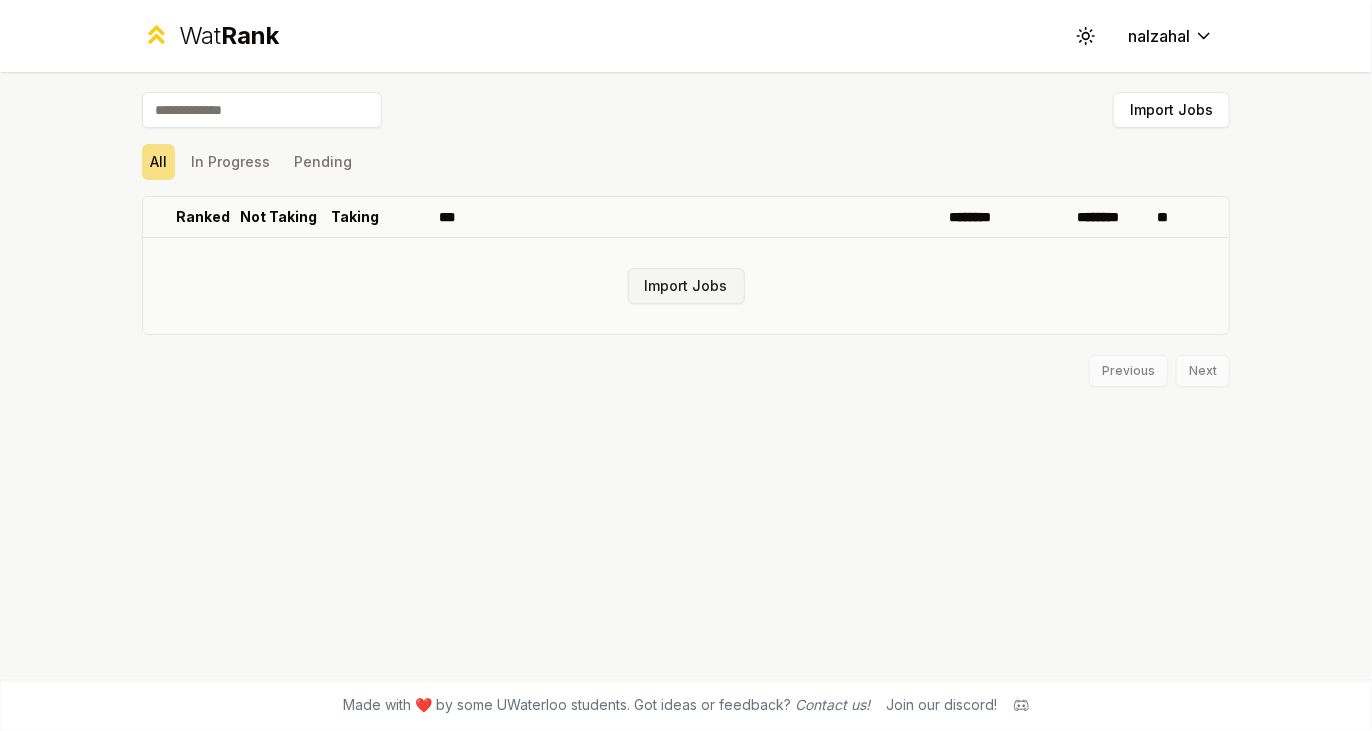 click on "Import Jobs" at bounding box center (686, 286) 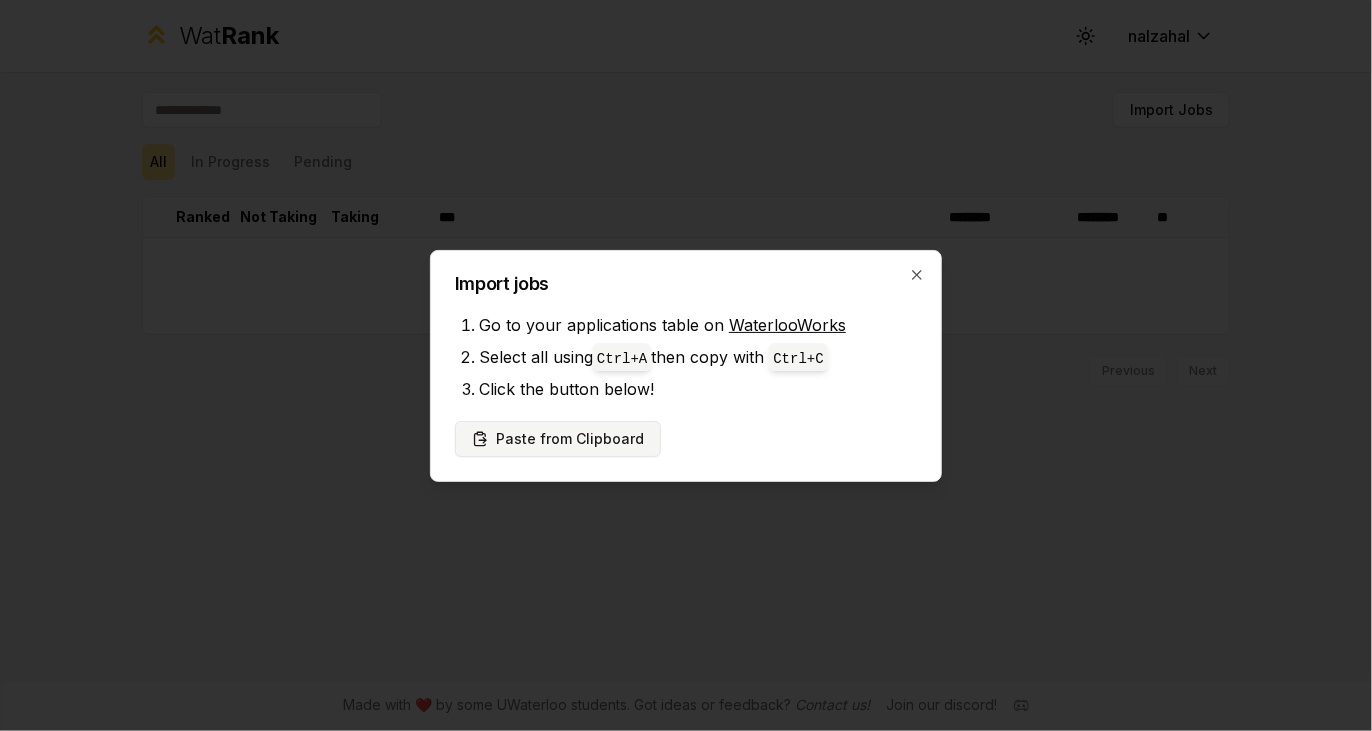 click on "Paste from Clipboard" at bounding box center [558, 439] 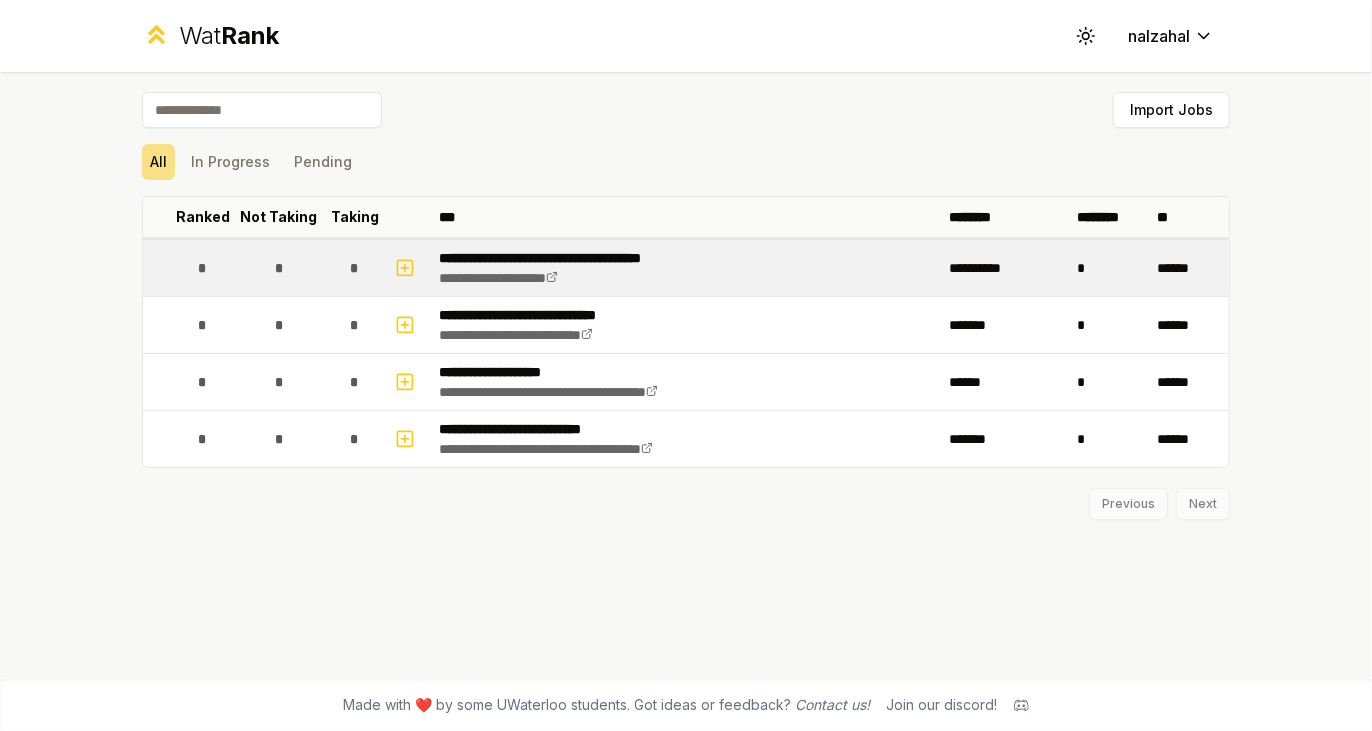click on "**********" at bounding box center [686, 268] 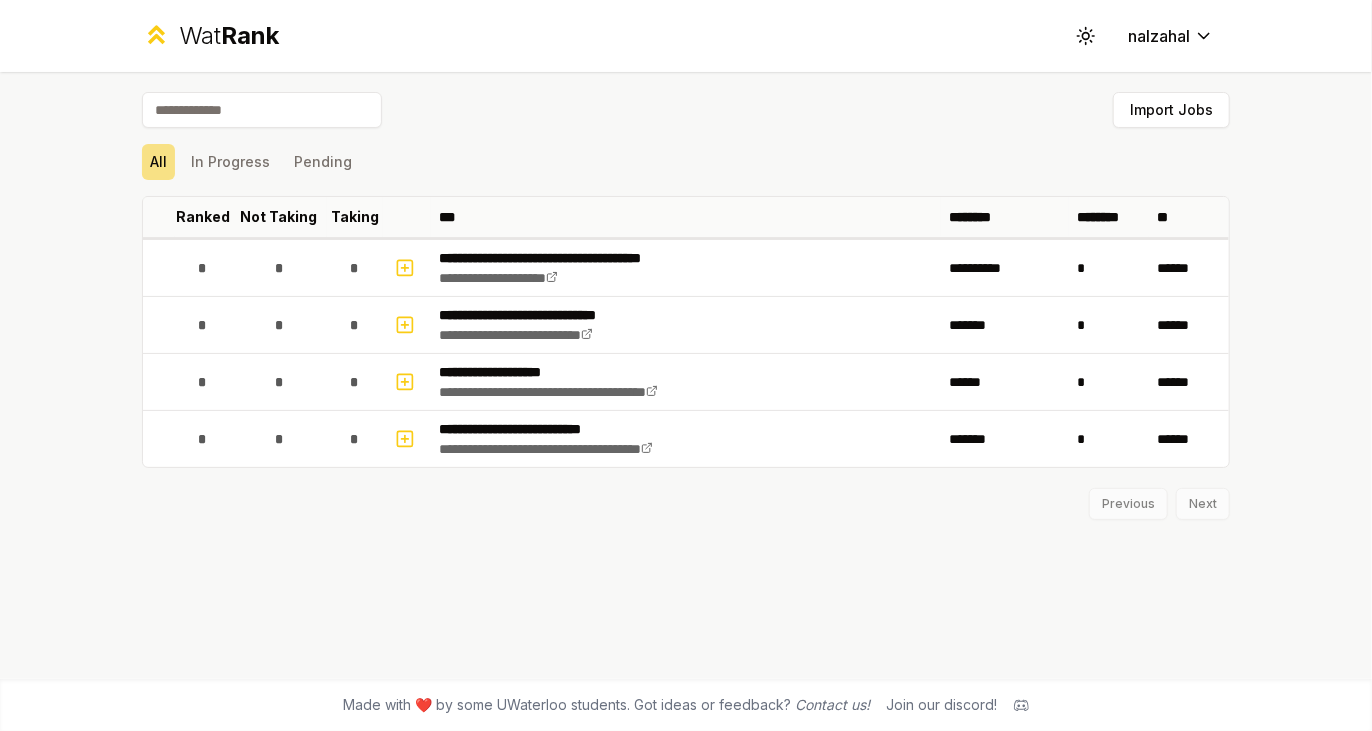 drag, startPoint x: 194, startPoint y: 270, endPoint x: 123, endPoint y: 286, distance: 72.780495 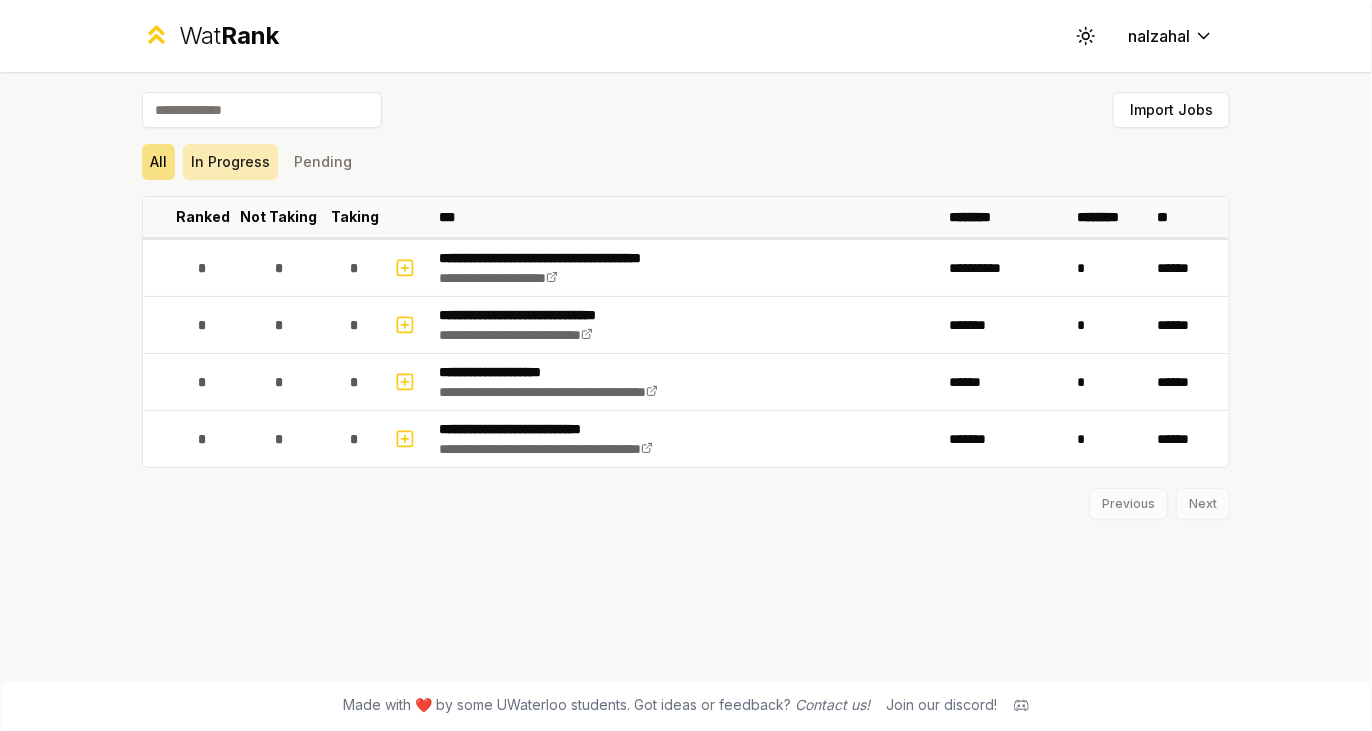 click on "In Progress" at bounding box center (230, 162) 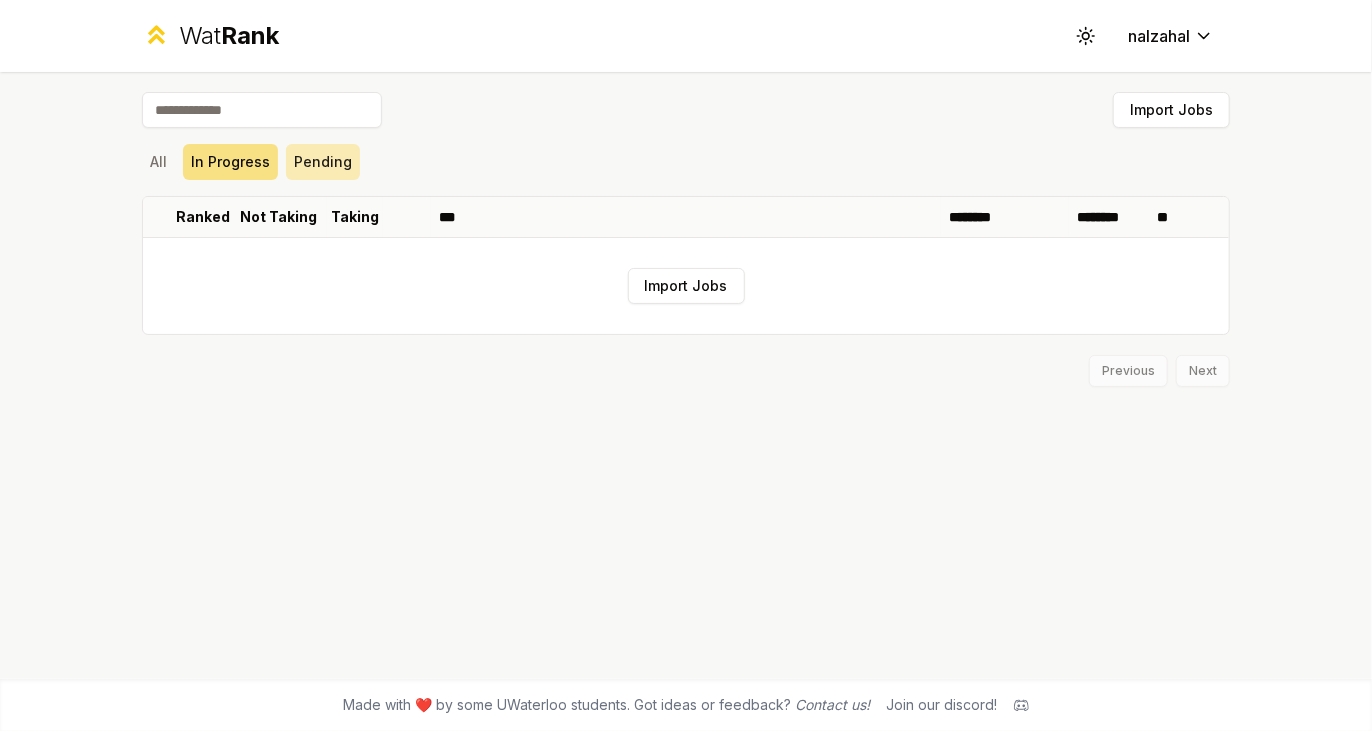 click on "Pending" at bounding box center [323, 162] 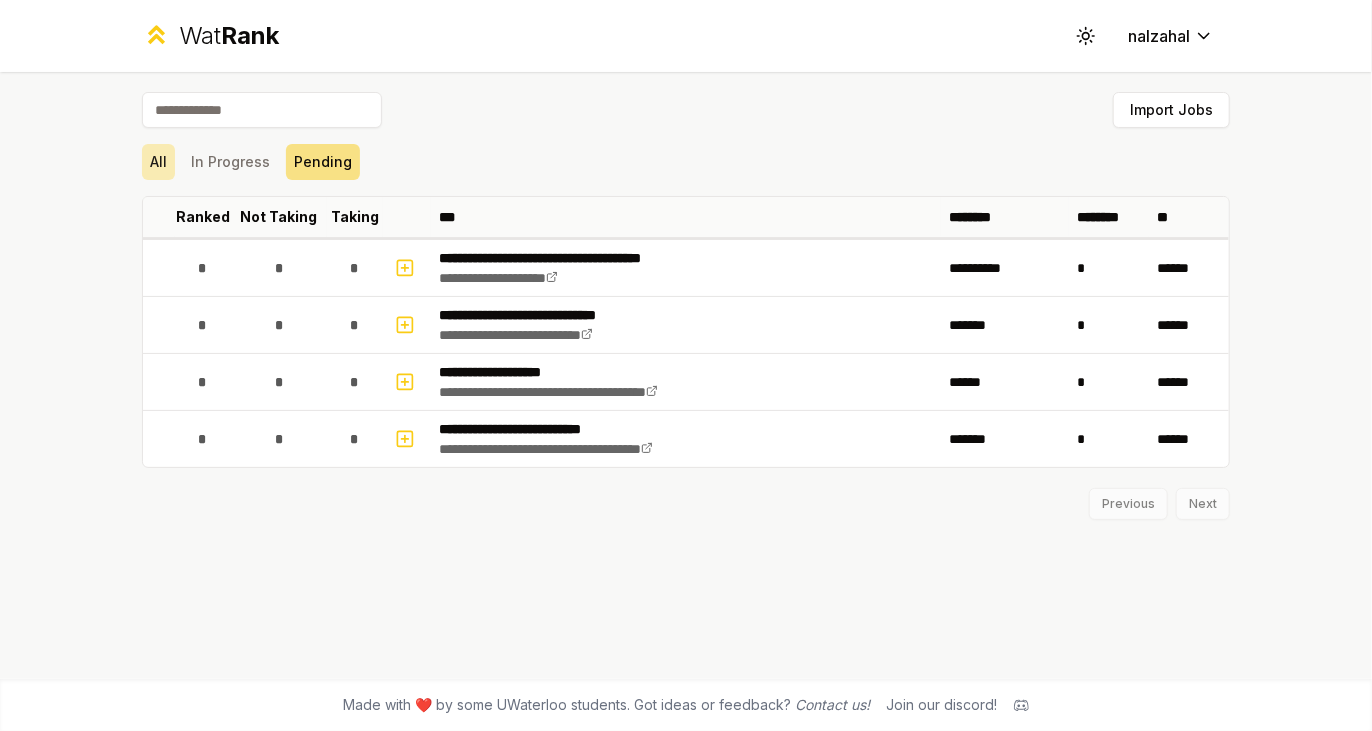 click on "All" at bounding box center (158, 162) 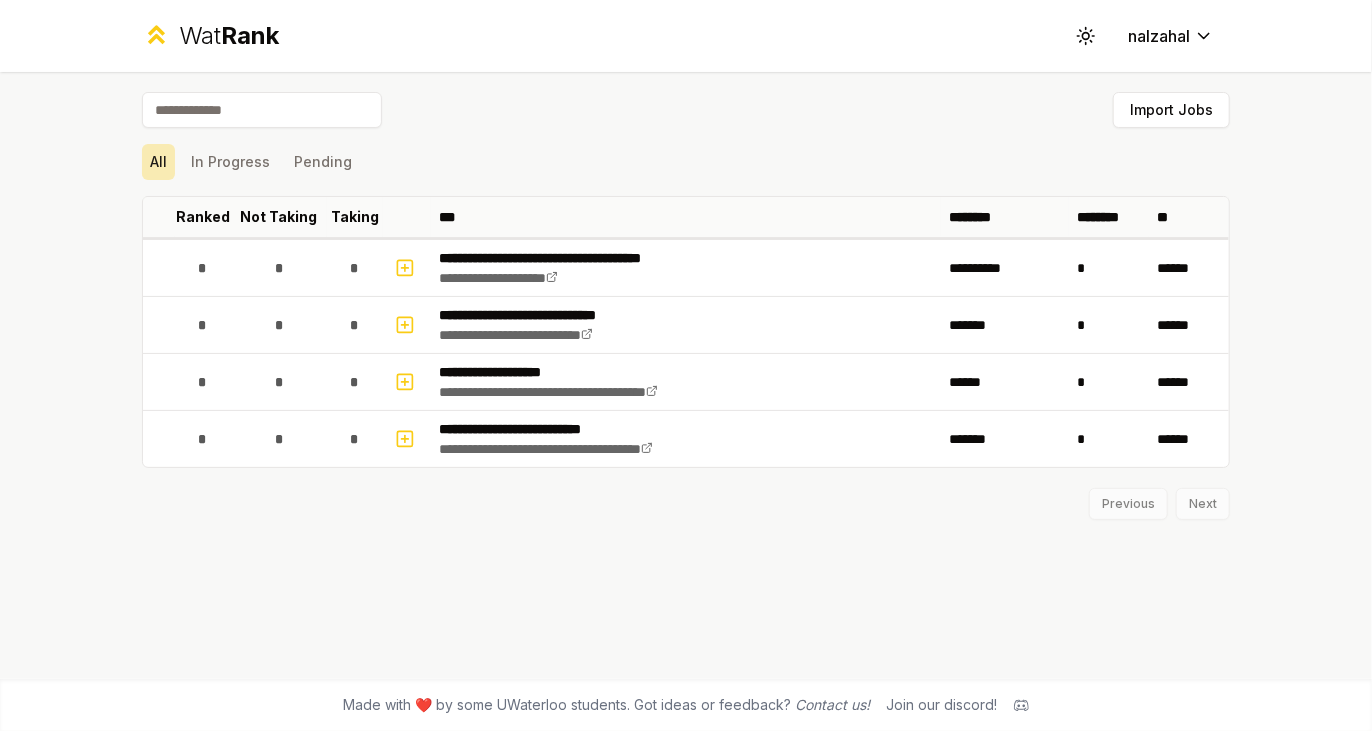 click on "All" at bounding box center (158, 162) 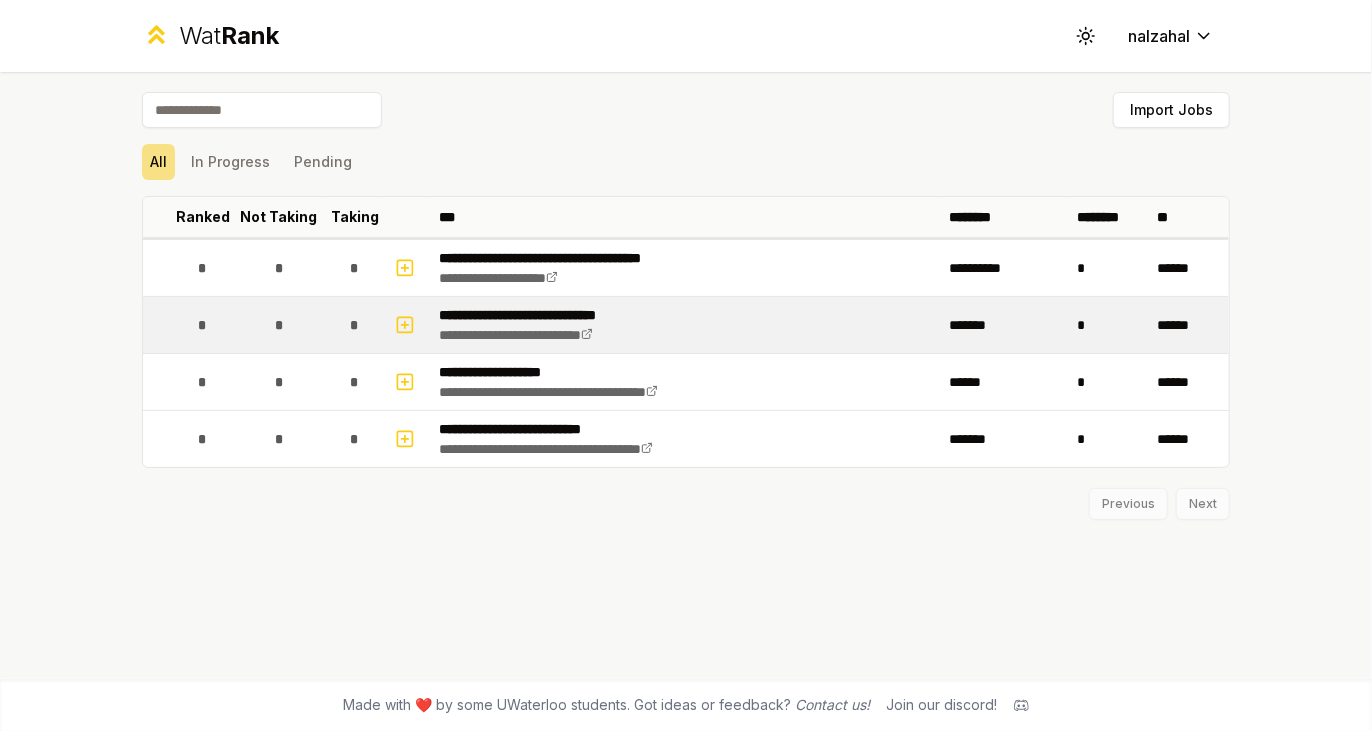 drag, startPoint x: 69, startPoint y: 259, endPoint x: 152, endPoint y: 349, distance: 122.42957 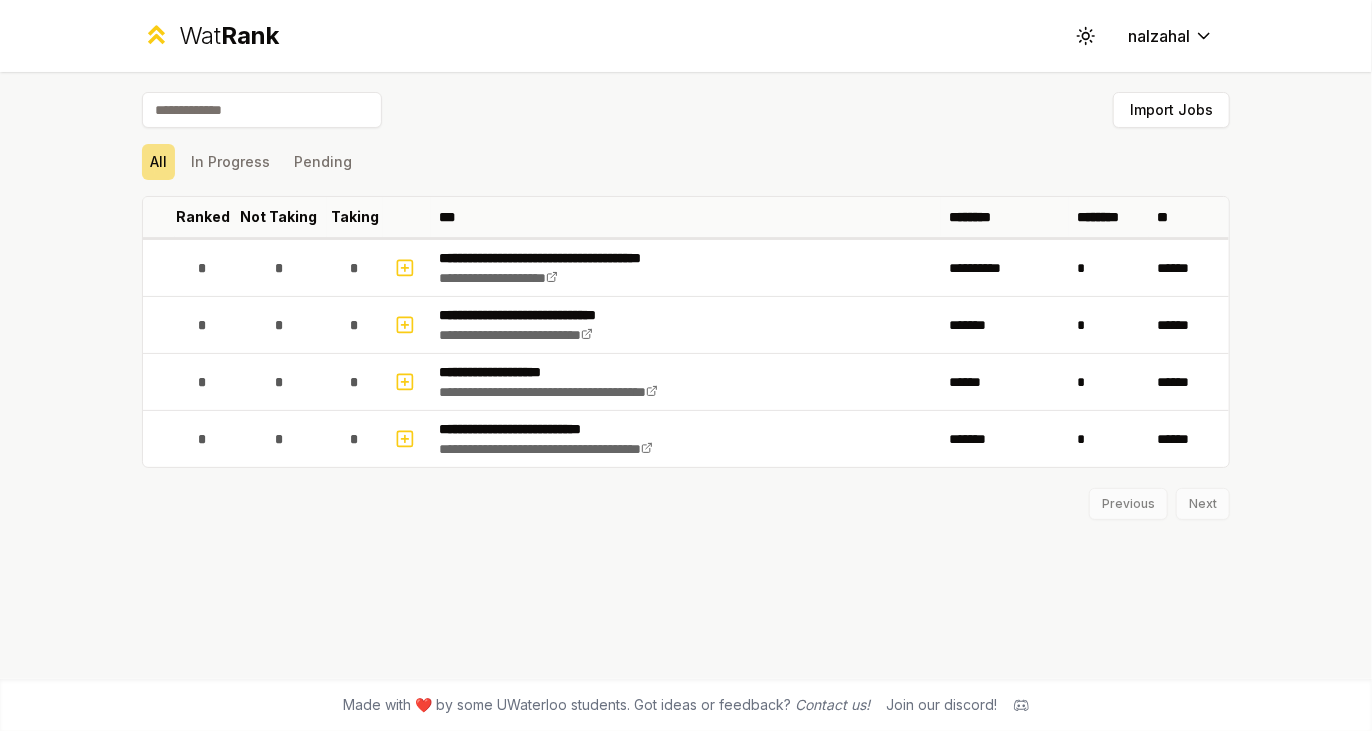 click on "Previous Next" at bounding box center [686, 494] 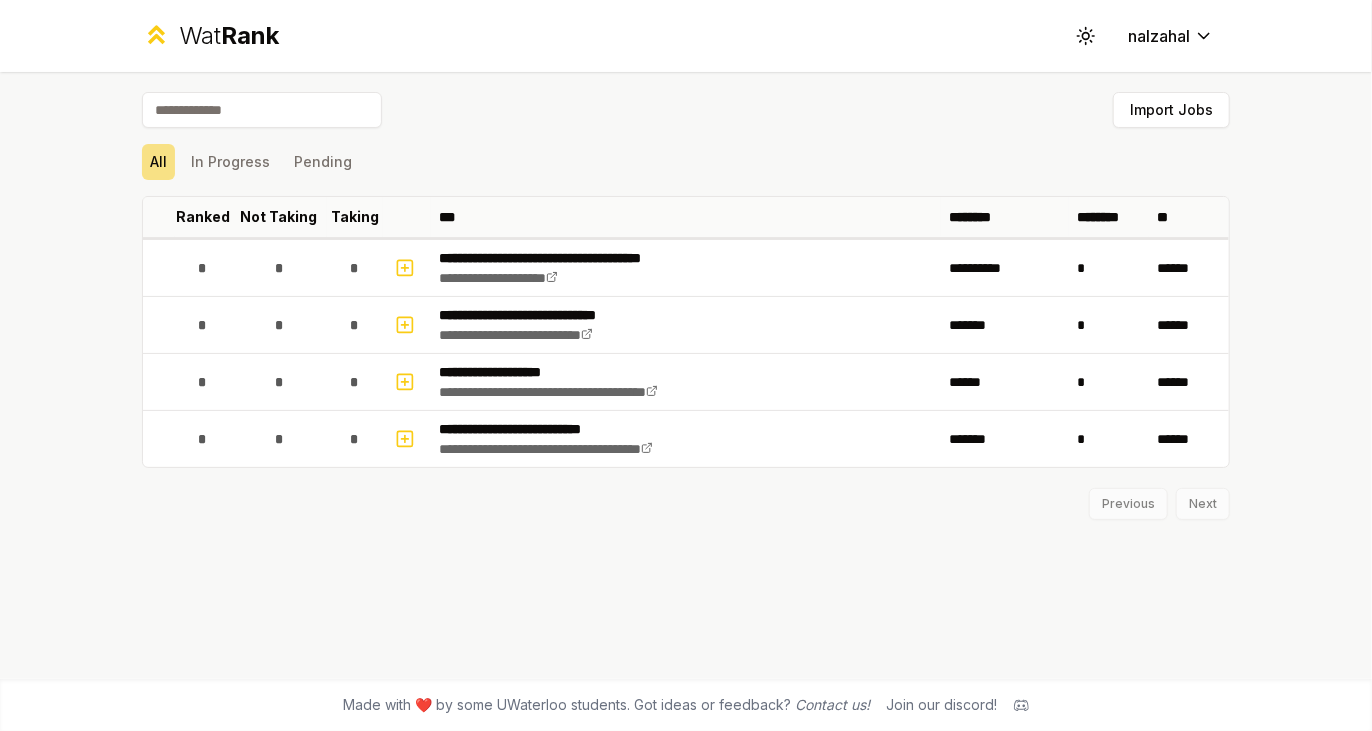 click on "Previous Next" at bounding box center (686, 494) 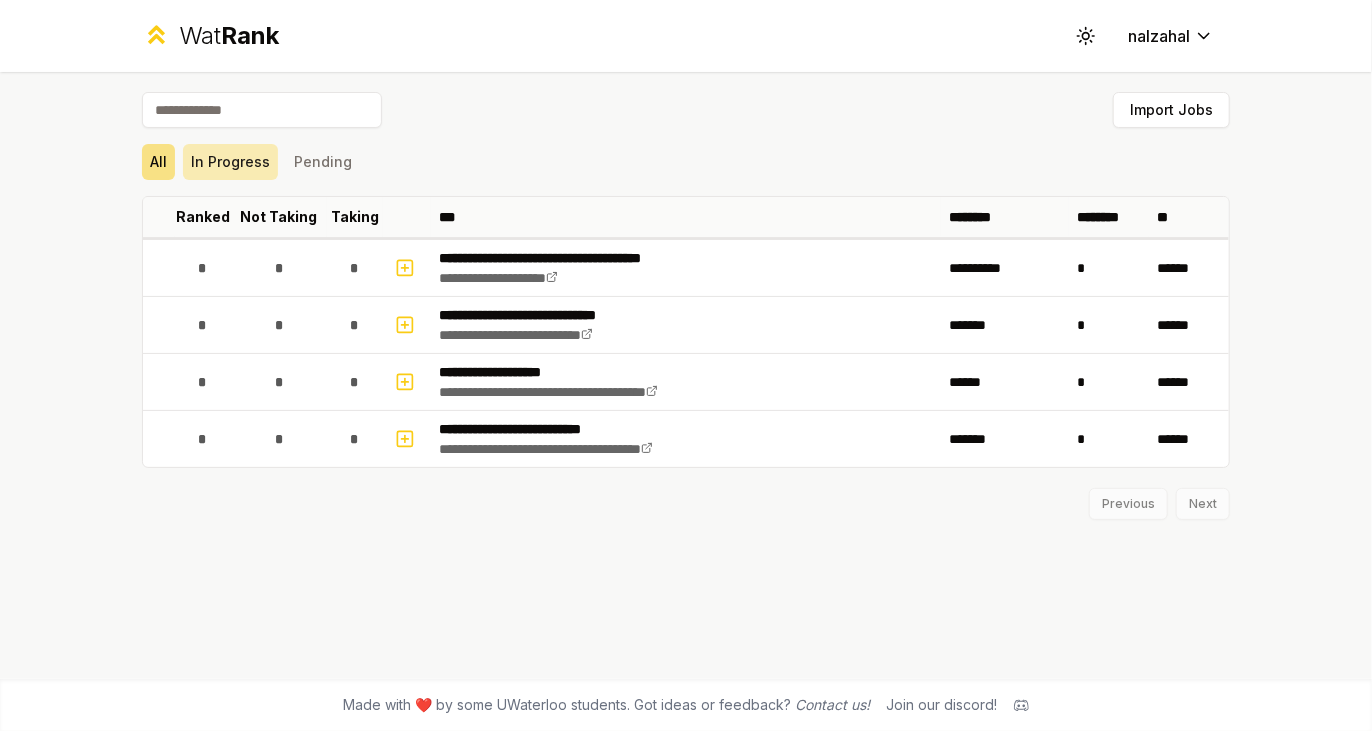 click on "In Progress" at bounding box center (230, 162) 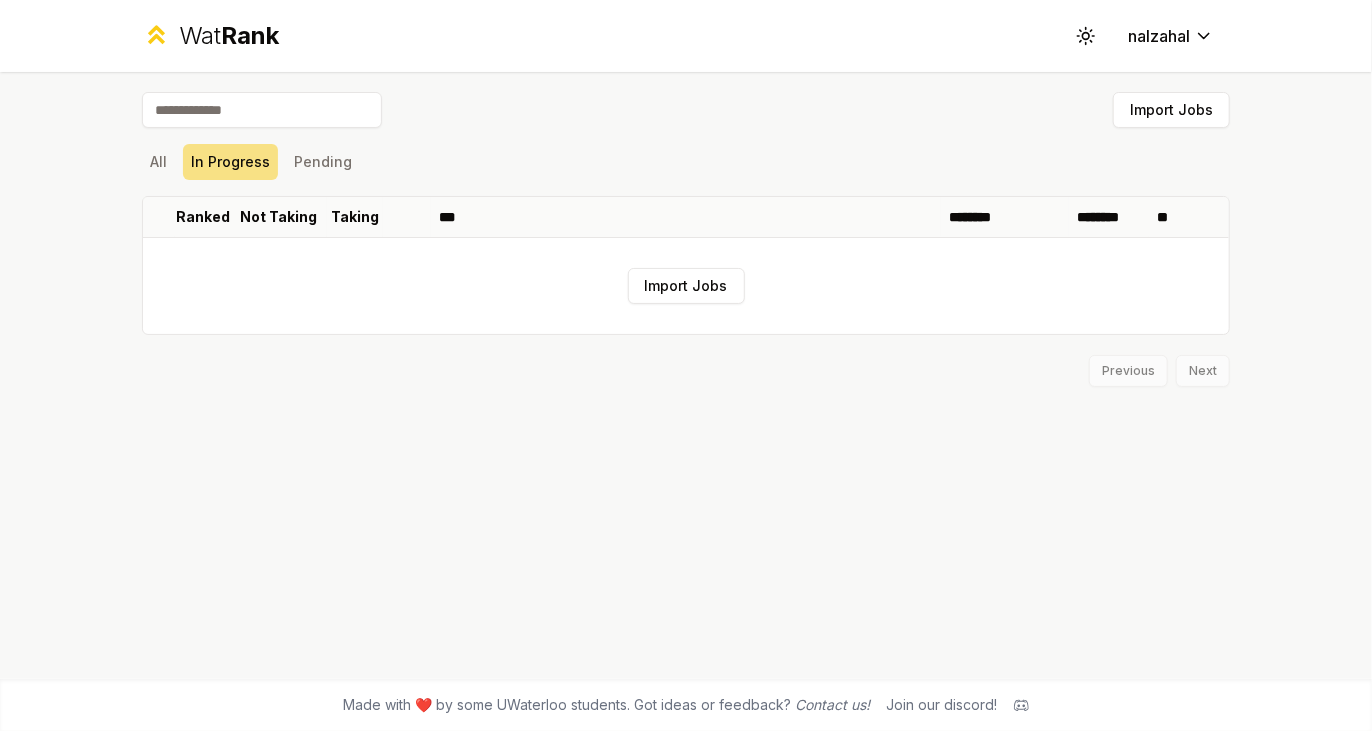 click on "Import Jobs All In Progress Pending Ranked Not Taking Taking *** ******** ******** ** Import Jobs Previous Next" at bounding box center [686, 375] 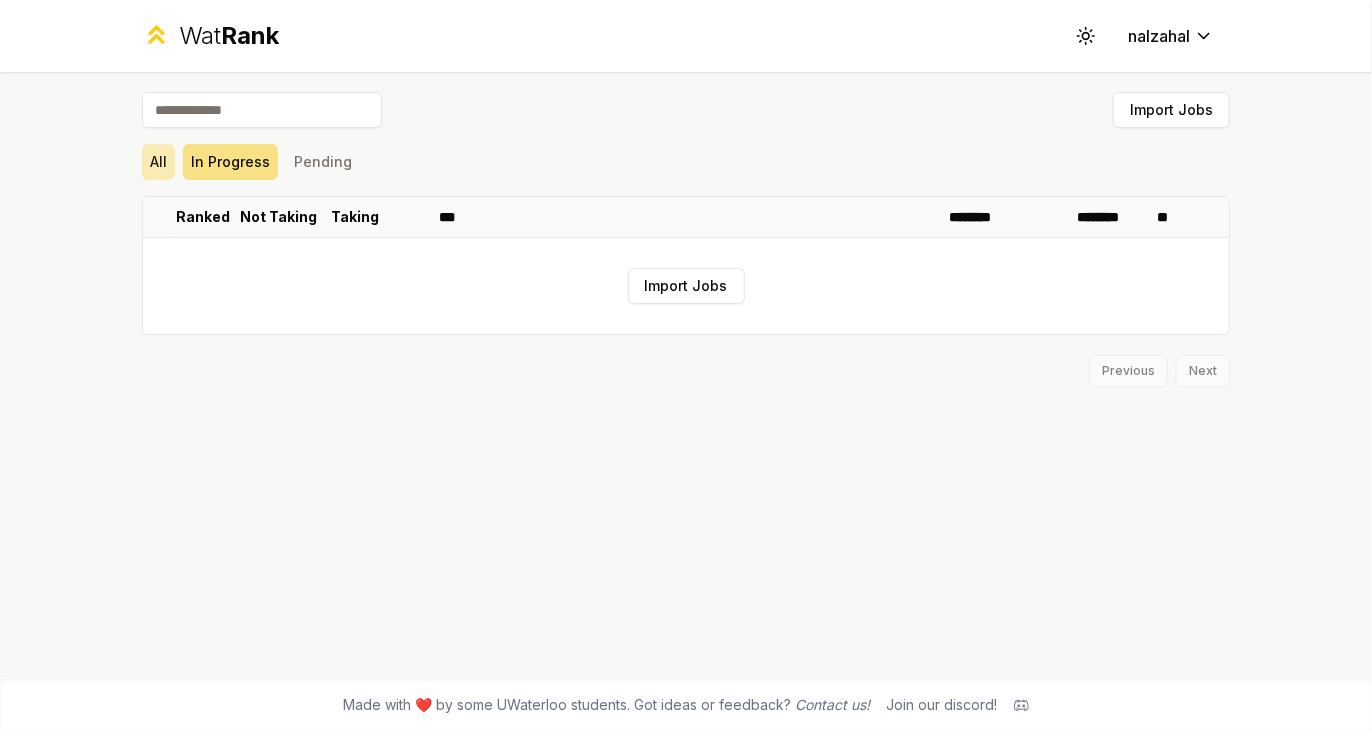 click on "All" at bounding box center [158, 162] 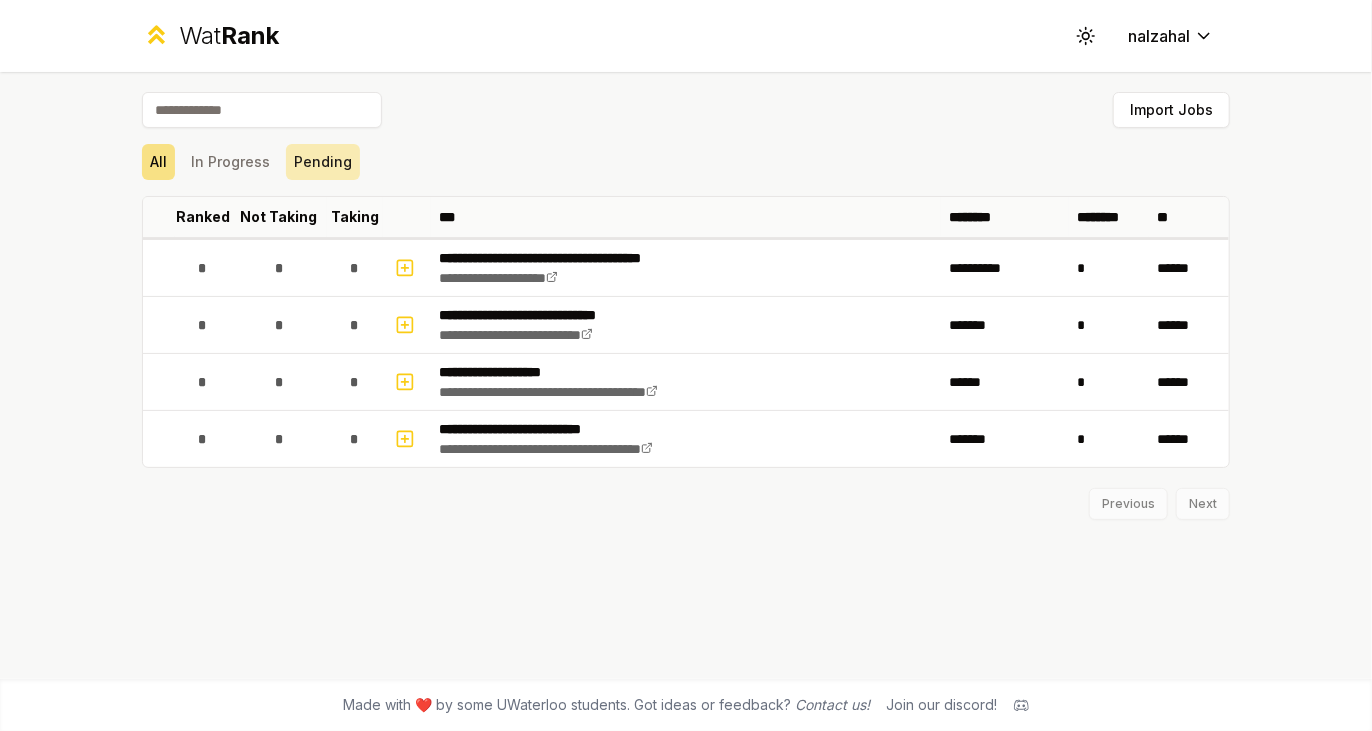 click on "Pending" at bounding box center (323, 162) 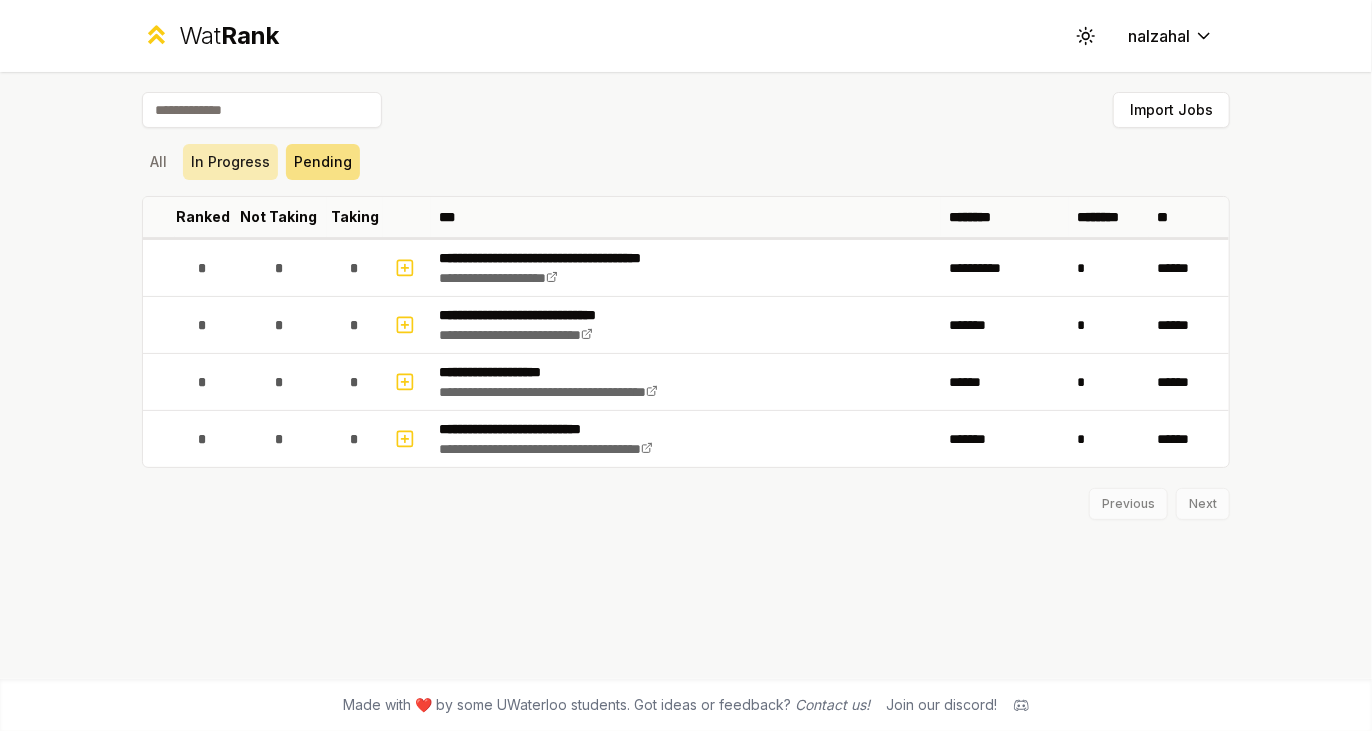 click on "In Progress" at bounding box center [230, 162] 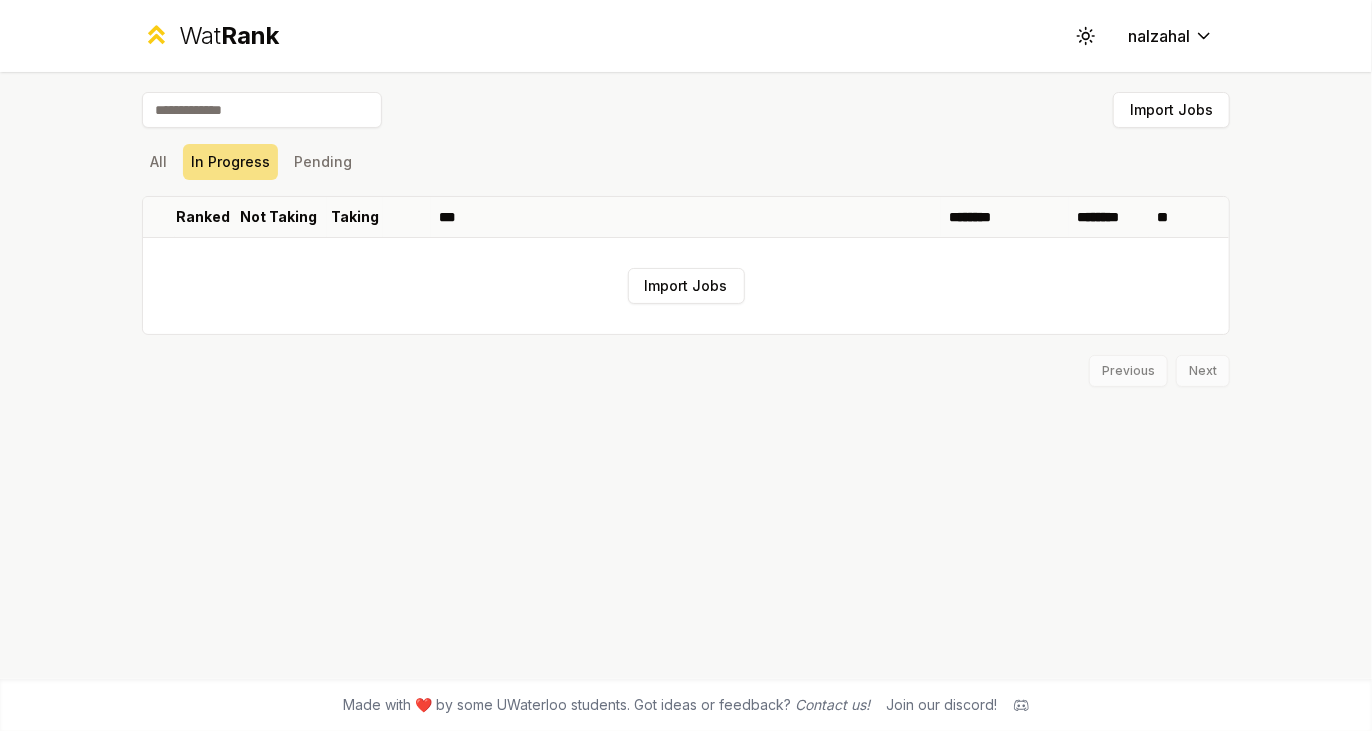 click on "All In Progress Pending" at bounding box center (686, 162) 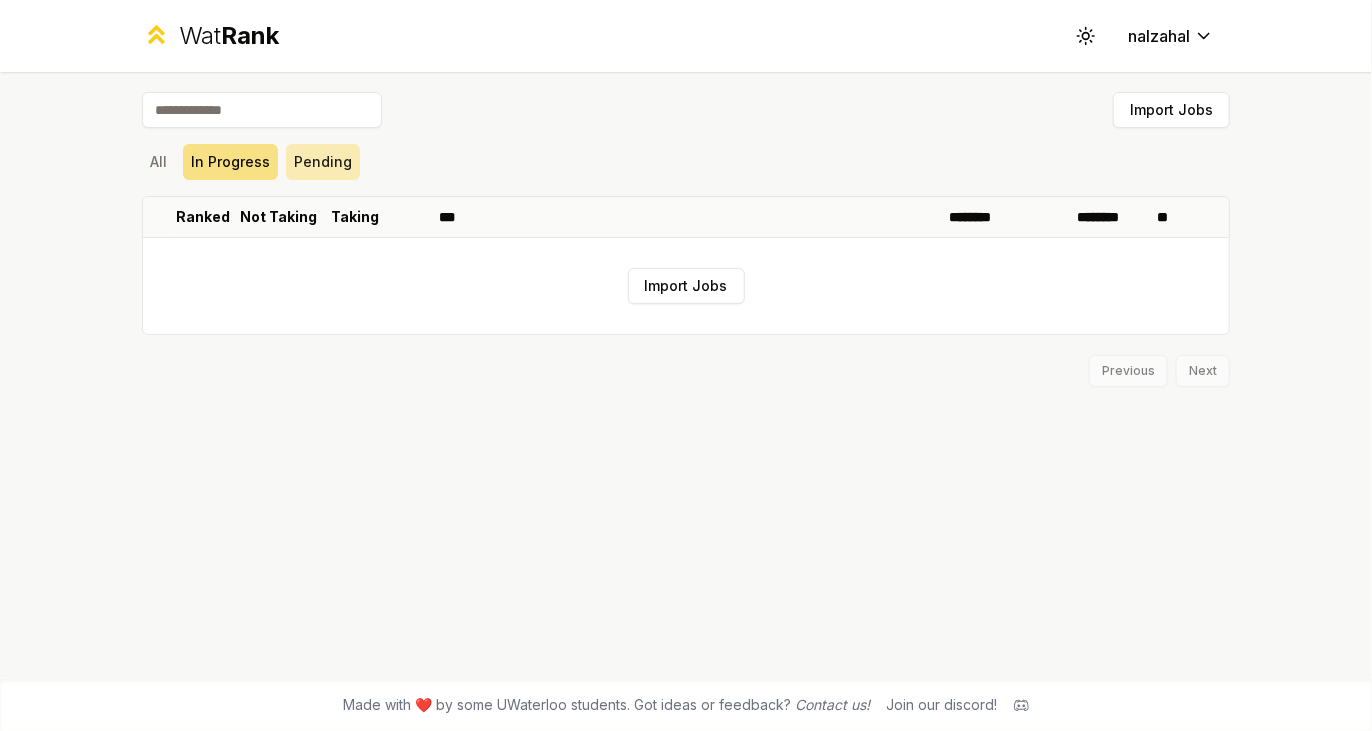 click on "Pending" at bounding box center [323, 162] 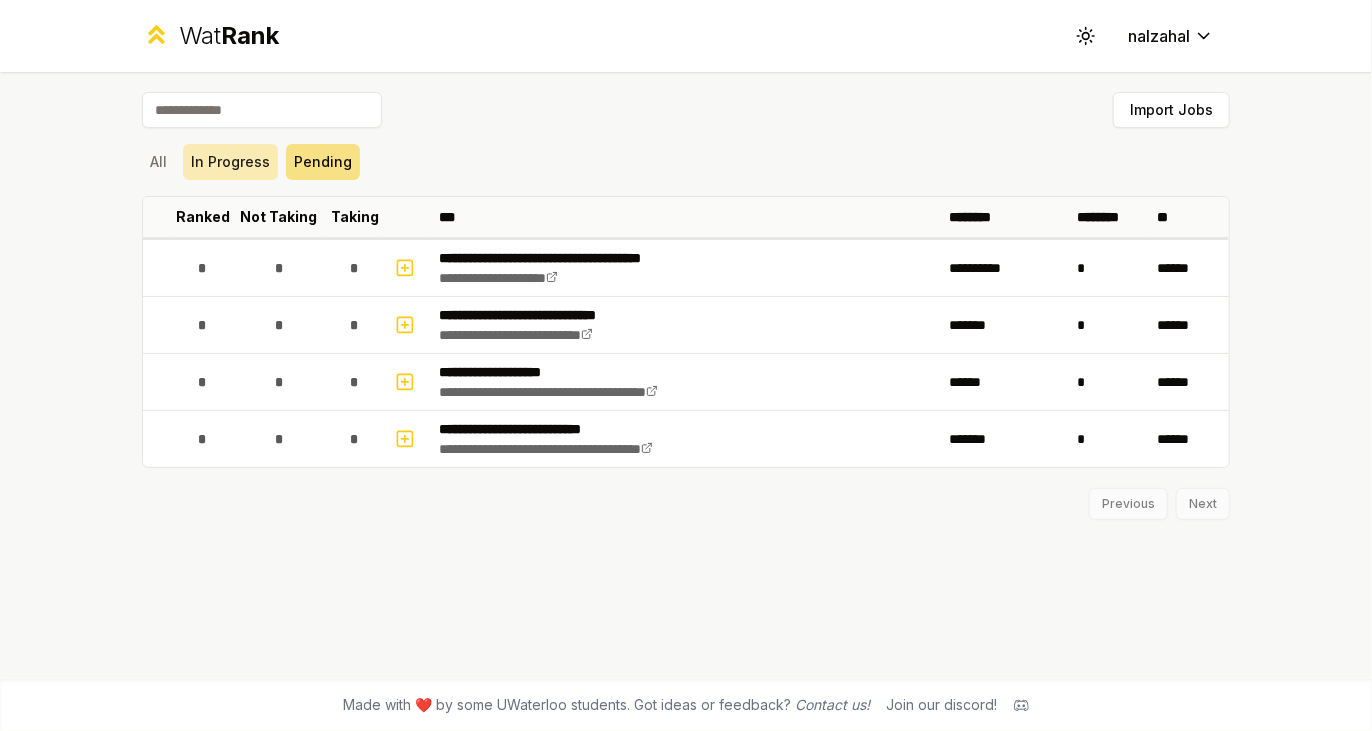click on "In Progress" at bounding box center [230, 162] 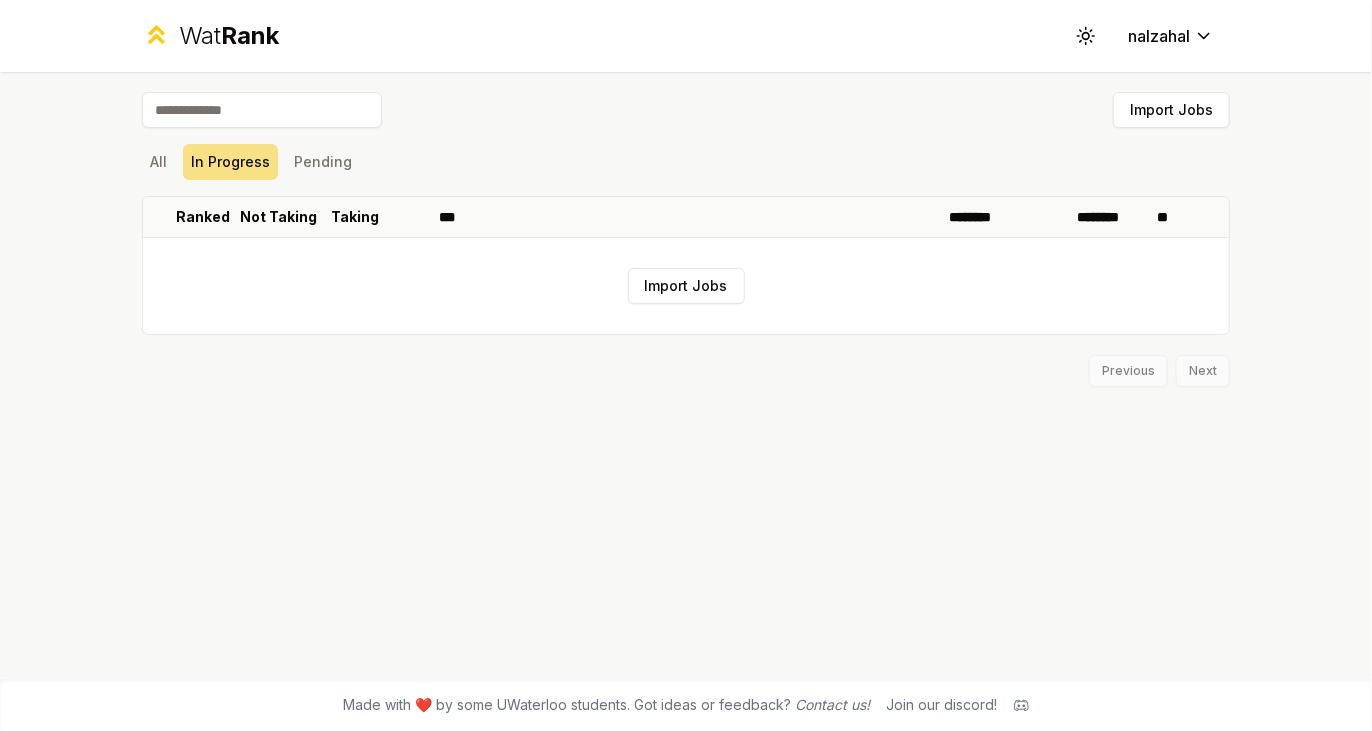 click on "All In Progress Pending" at bounding box center [686, 162] 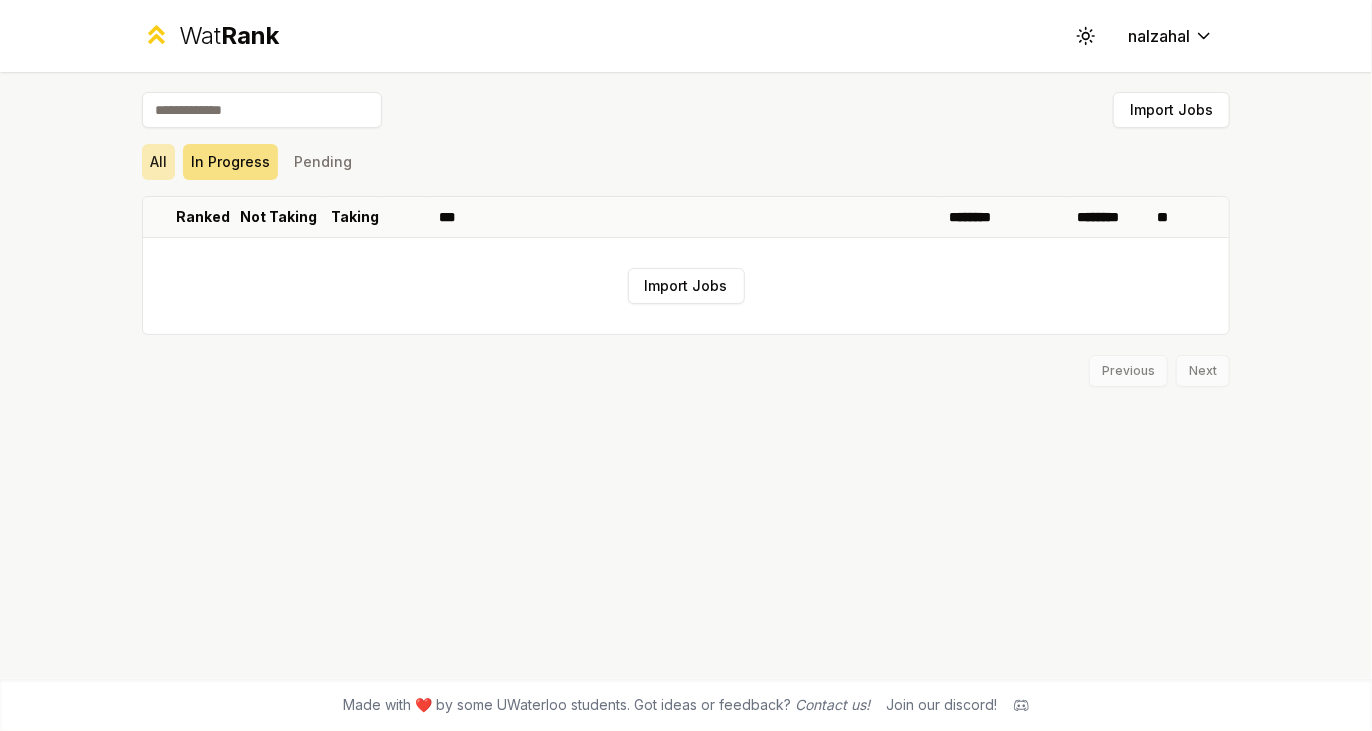 click on "All" at bounding box center [158, 162] 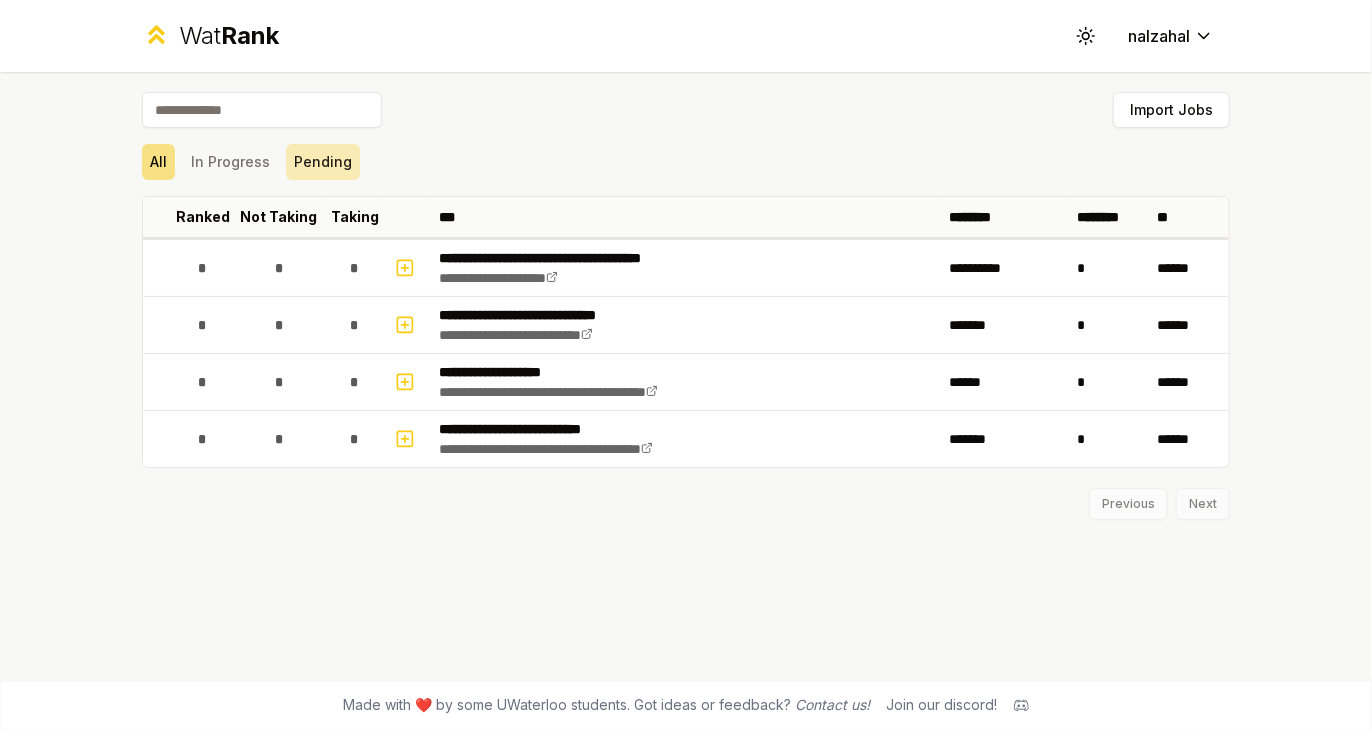 click on "Pending" at bounding box center (323, 162) 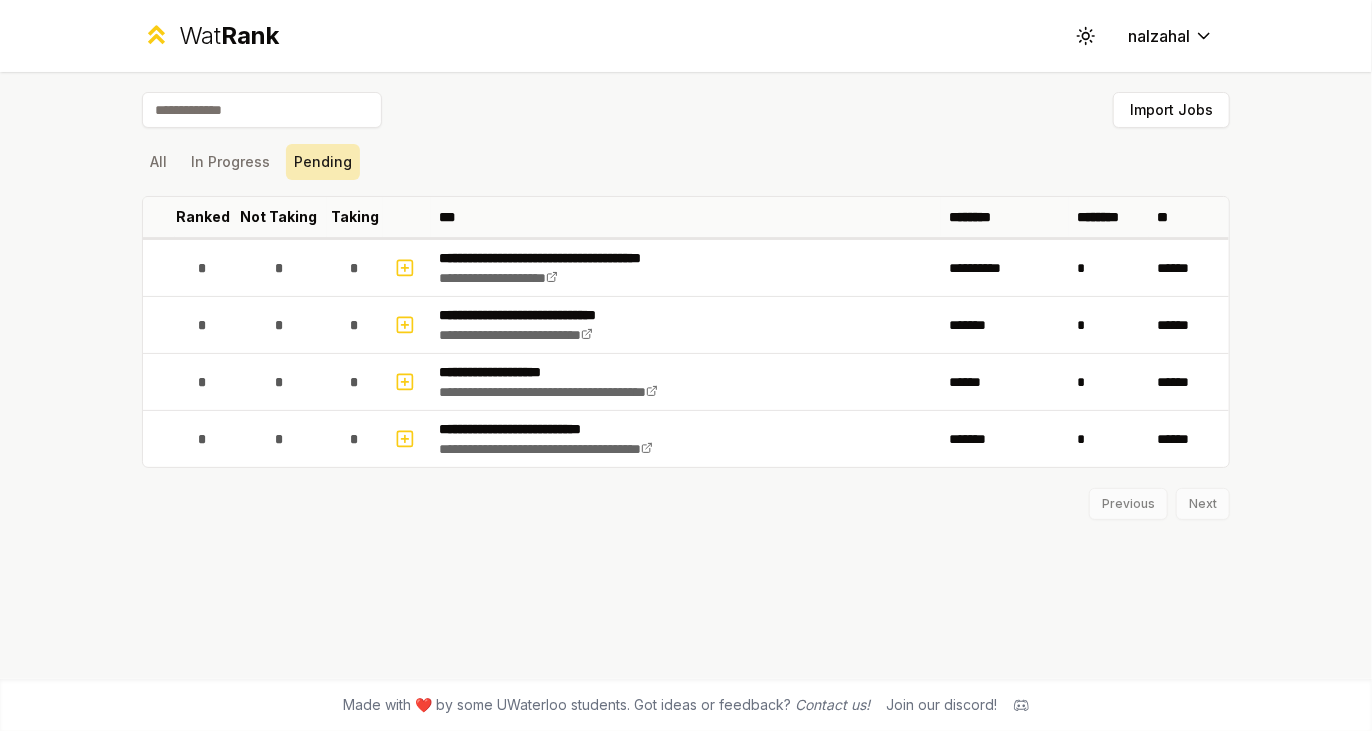 click on "Pending" at bounding box center [323, 162] 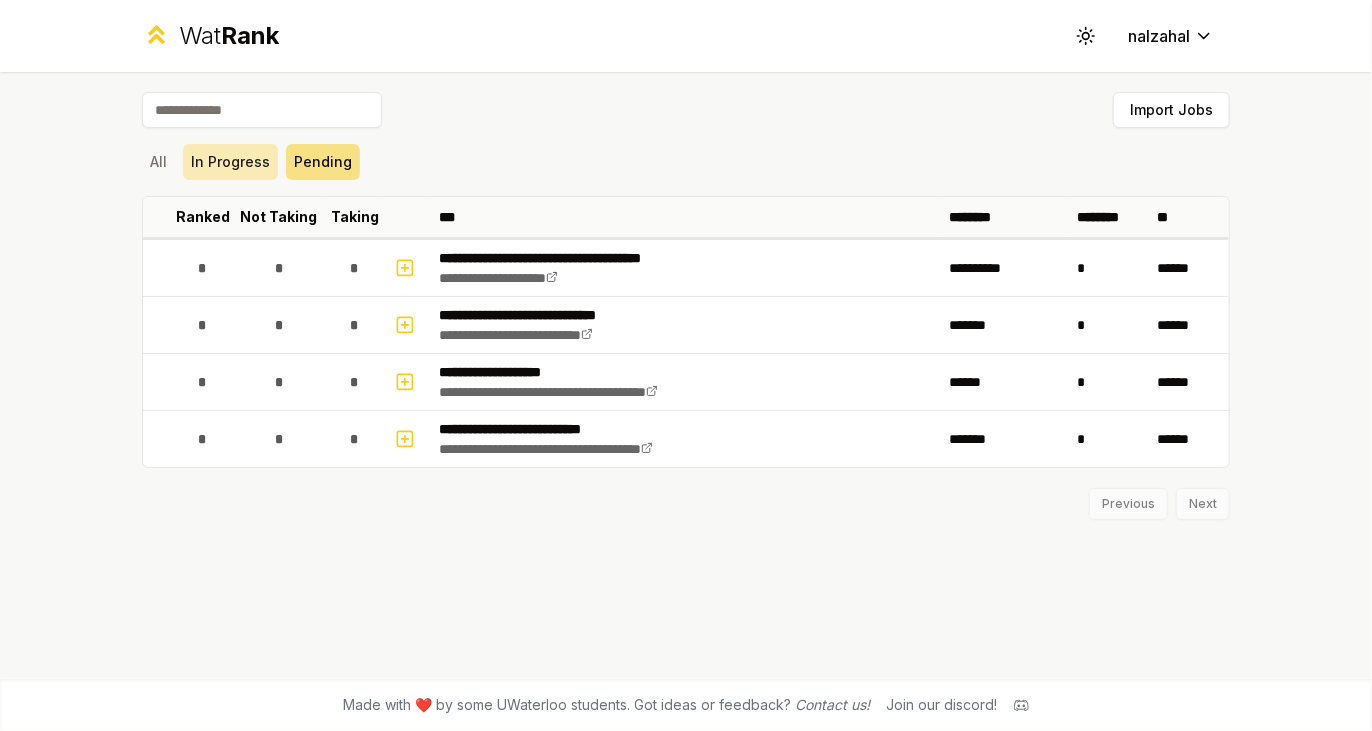 click on "In Progress" at bounding box center [230, 162] 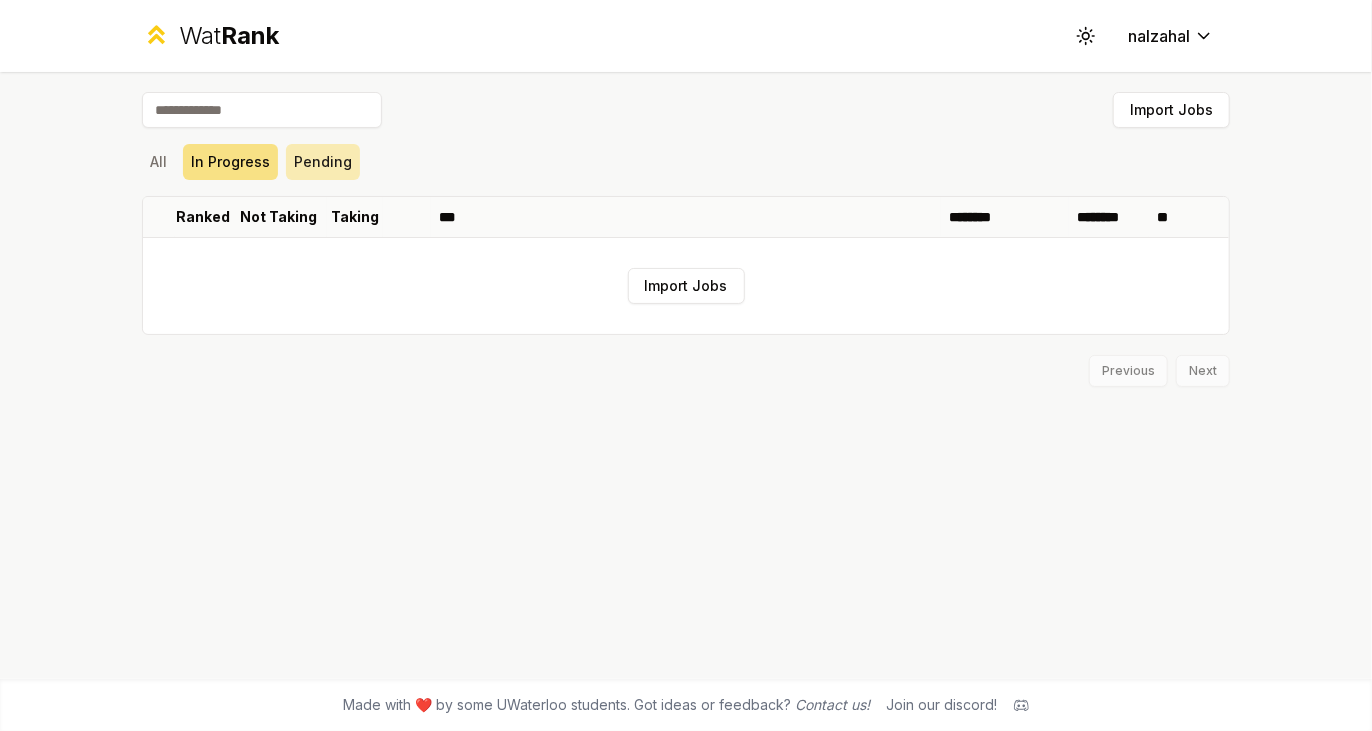 click on "Pending" at bounding box center (323, 162) 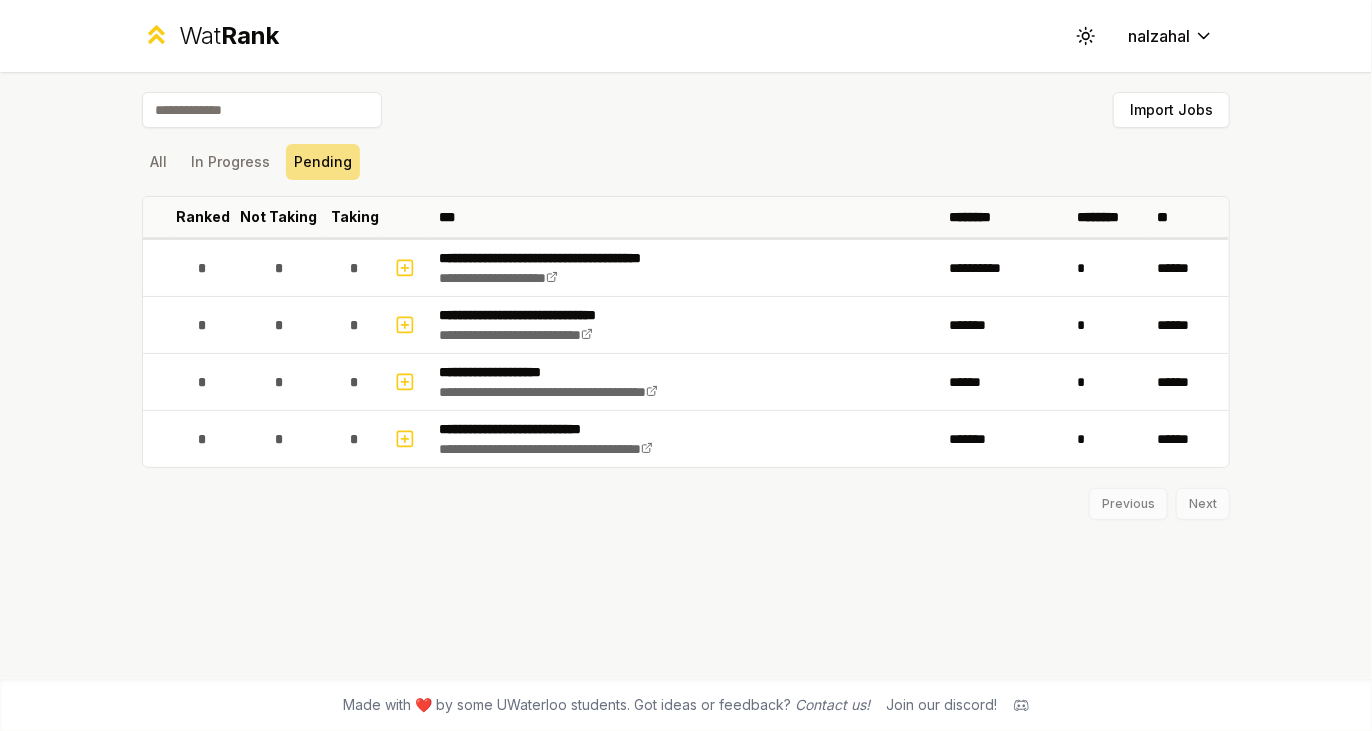 click on "All In Progress Pending" at bounding box center (686, 162) 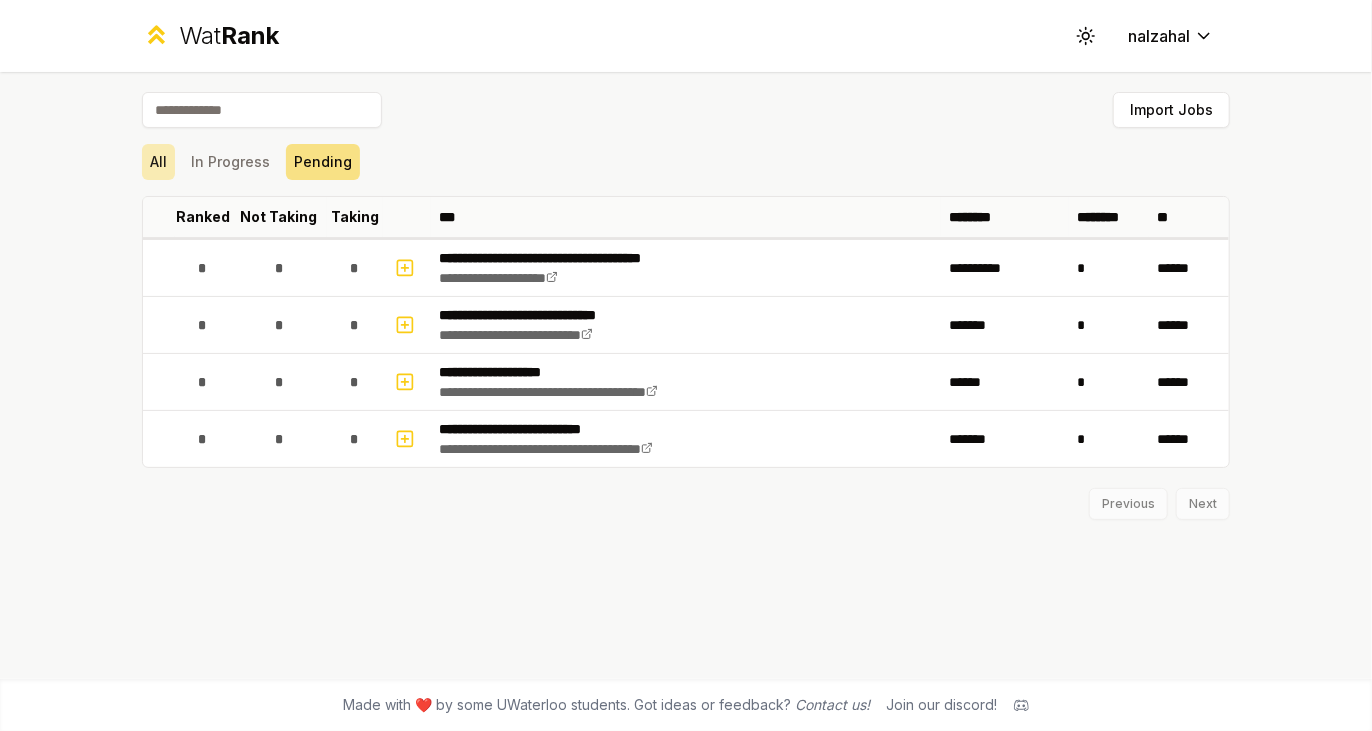click on "All" at bounding box center [158, 162] 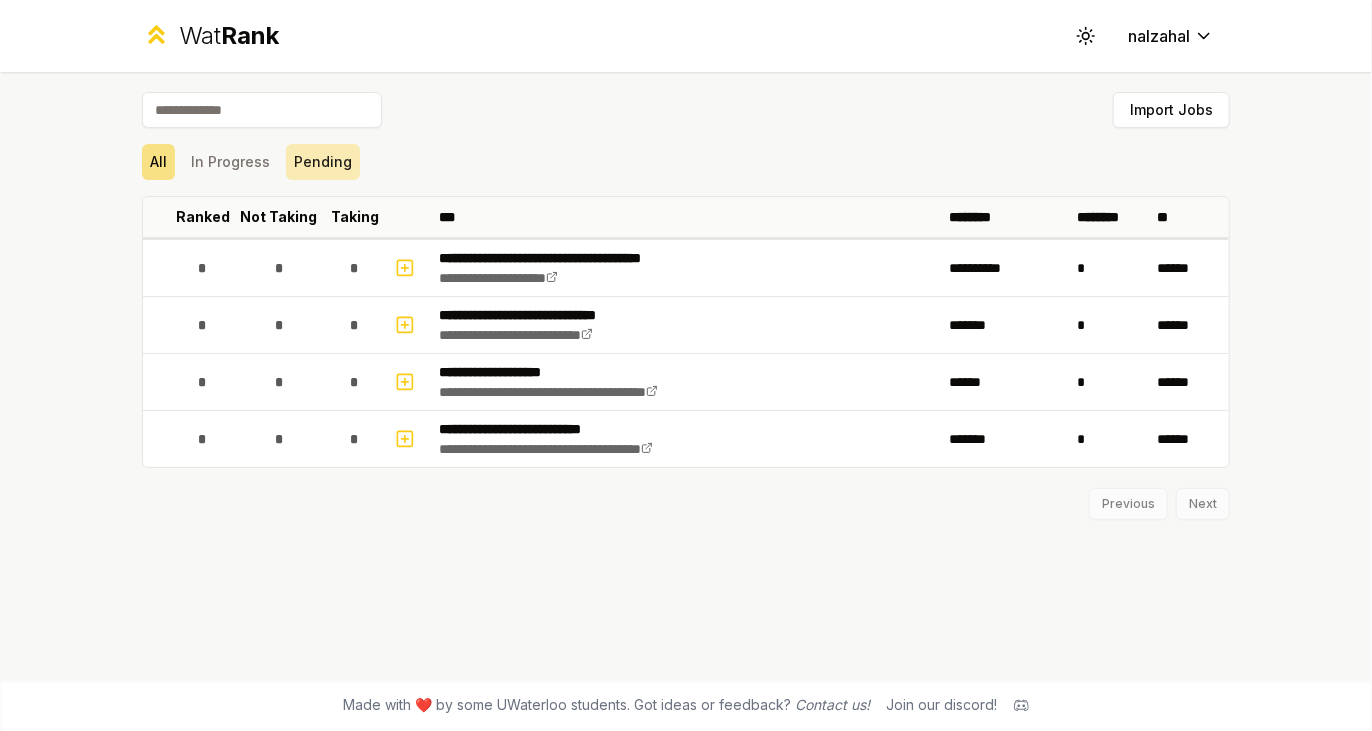 click on "Pending" at bounding box center [323, 162] 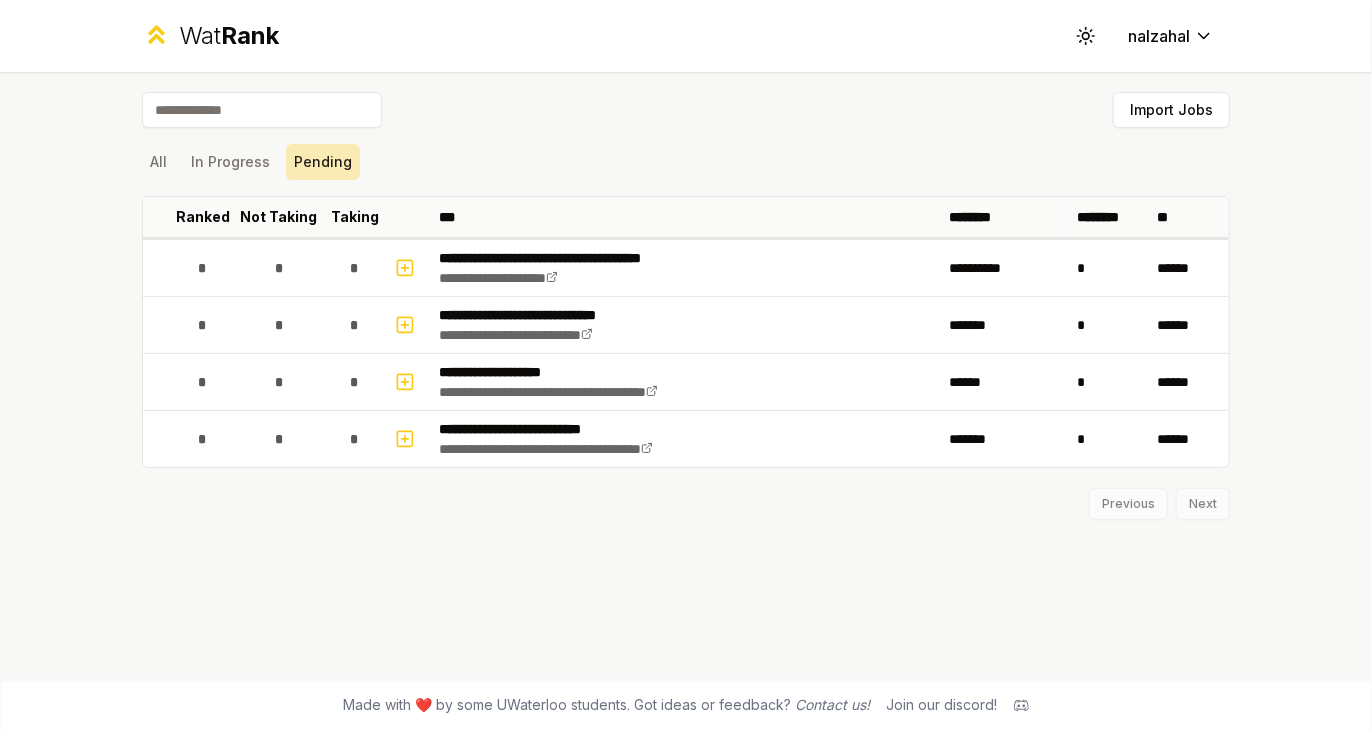 click on "Pending" at bounding box center (323, 162) 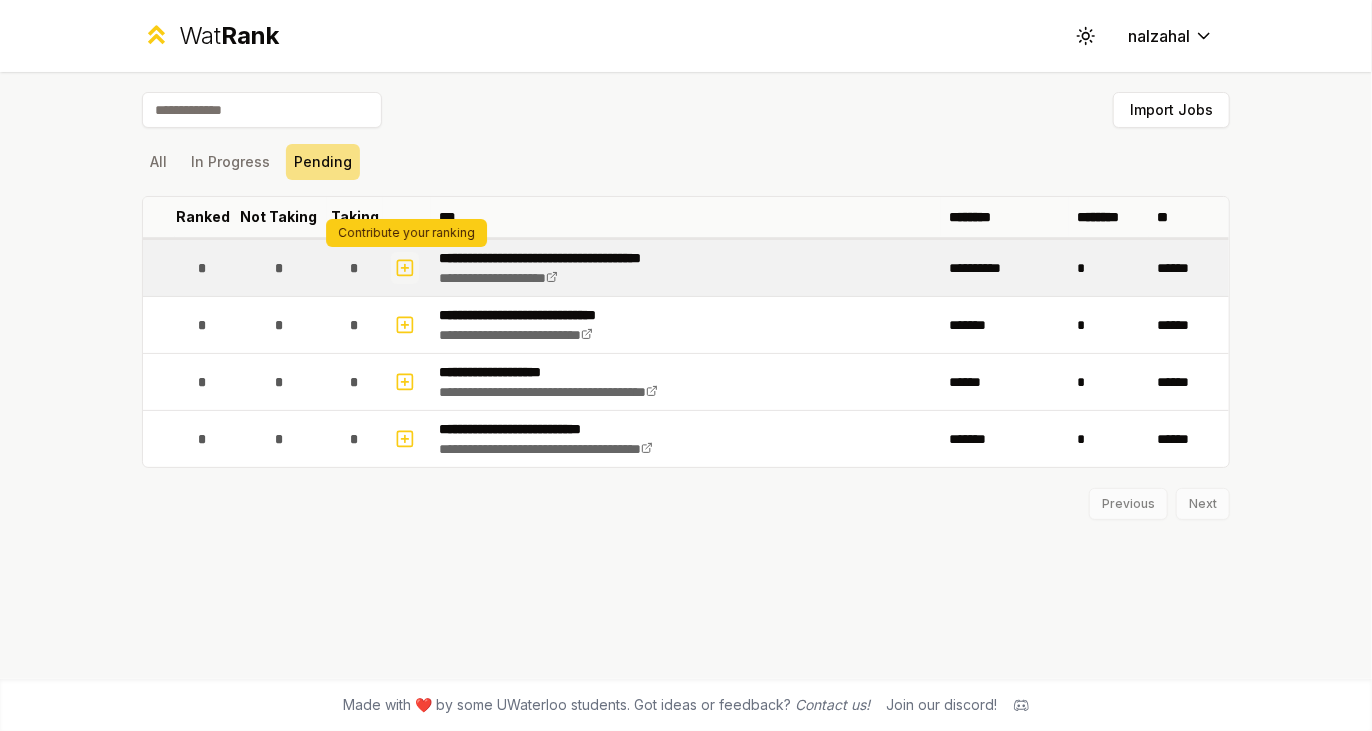 click 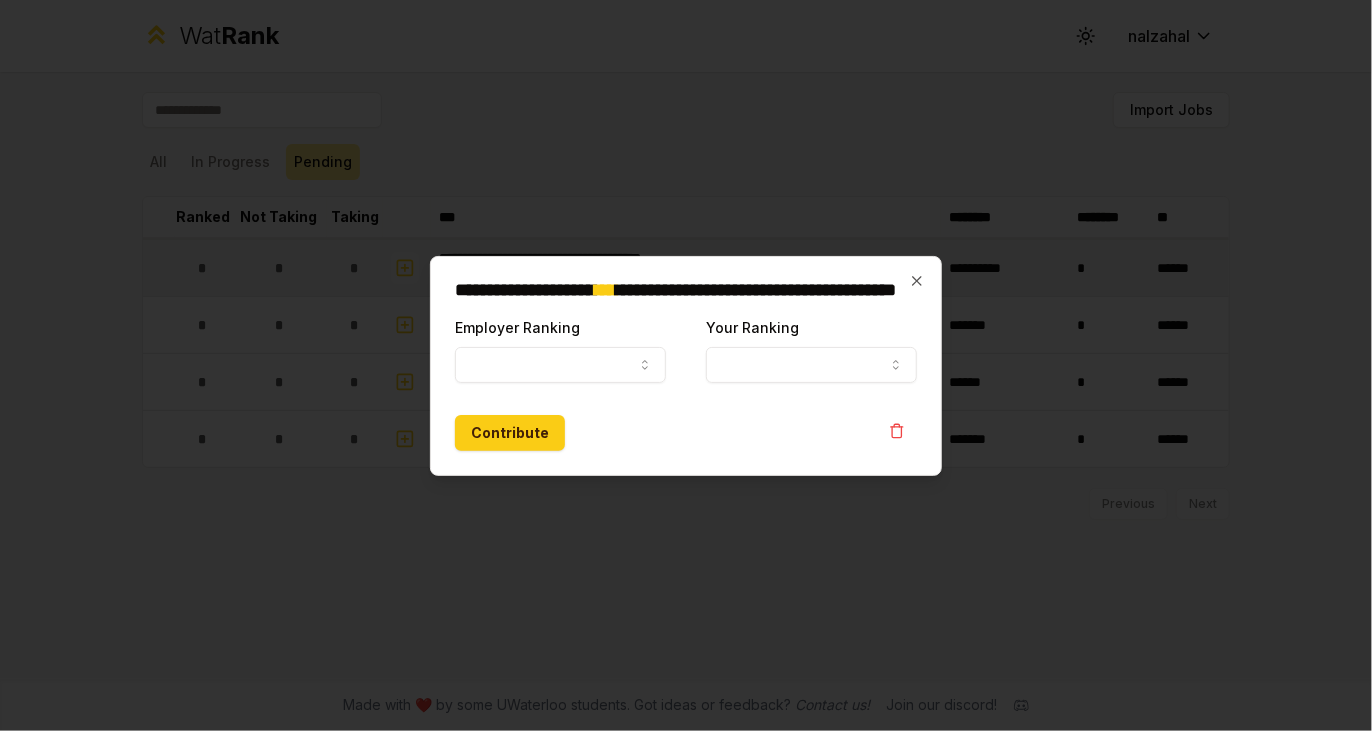 select 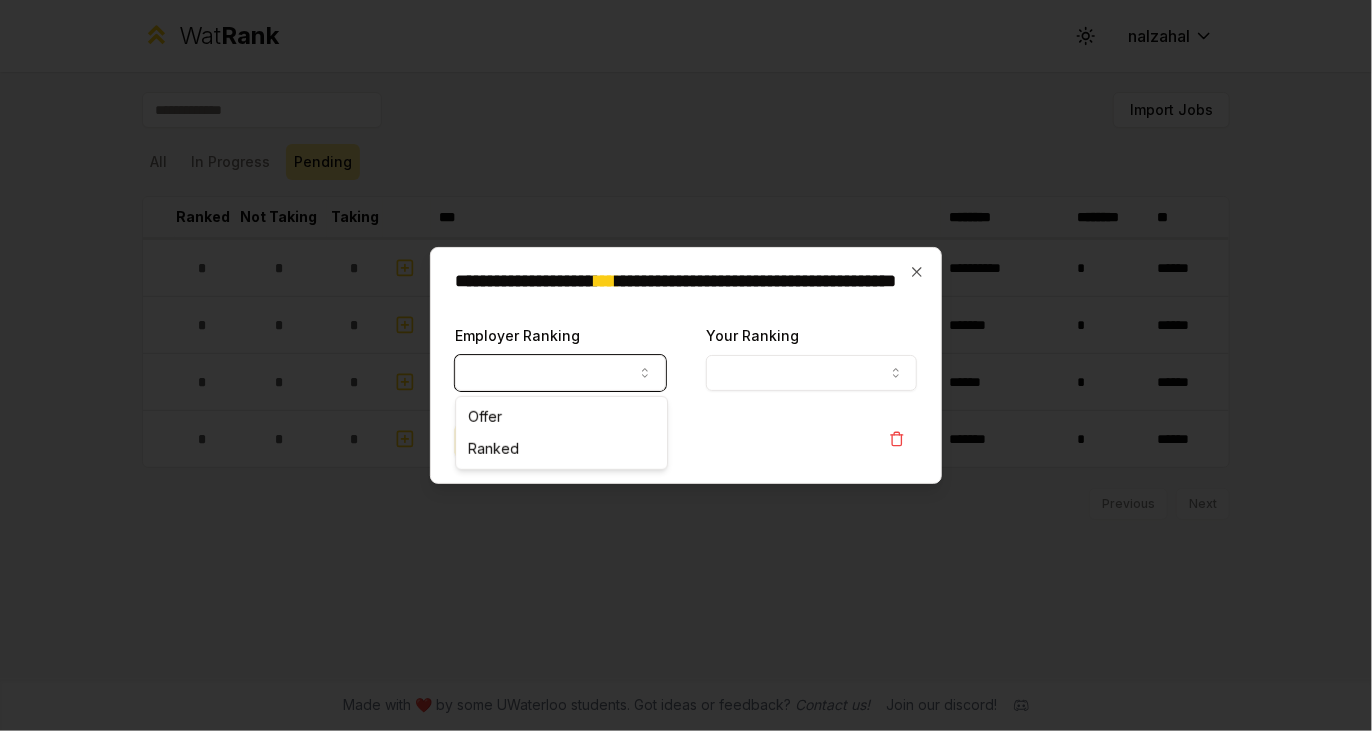 click on "Employer Ranking" at bounding box center [560, 373] 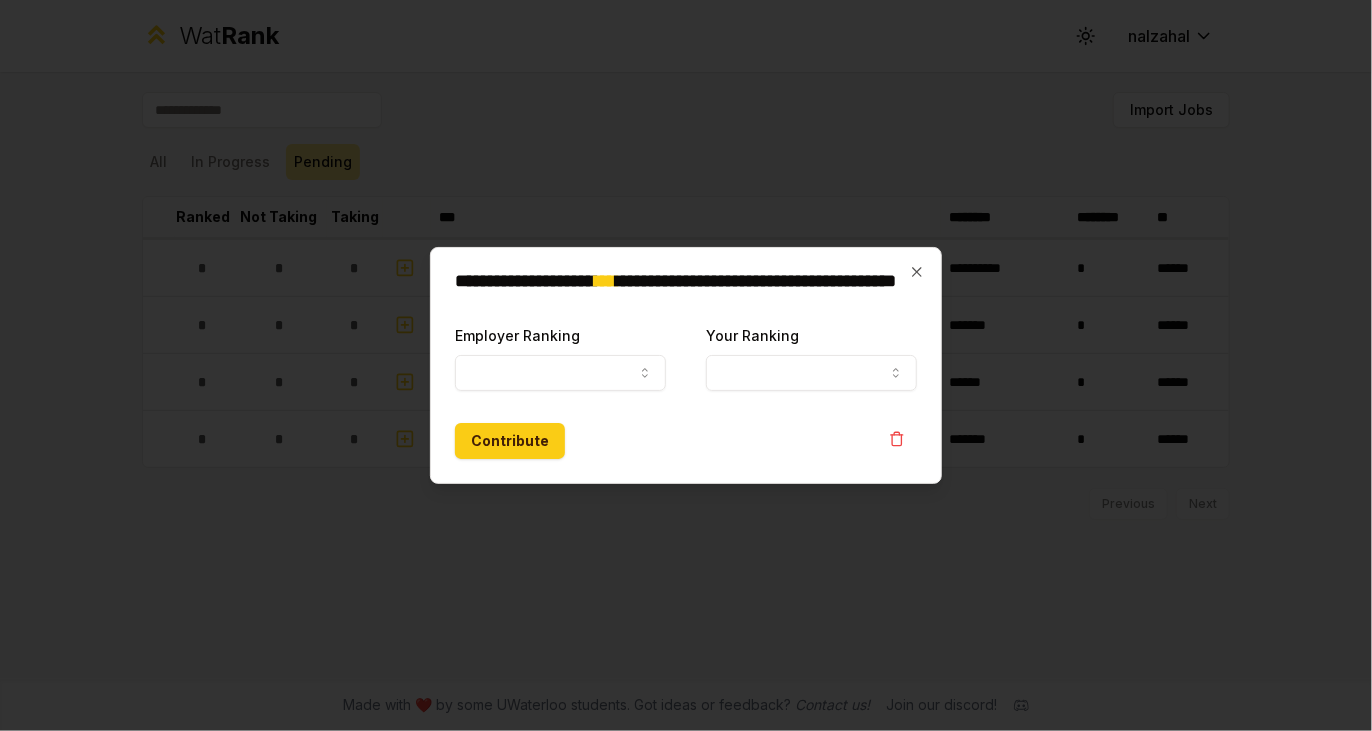 drag, startPoint x: 562, startPoint y: 364, endPoint x: 527, endPoint y: 350, distance: 37.696156 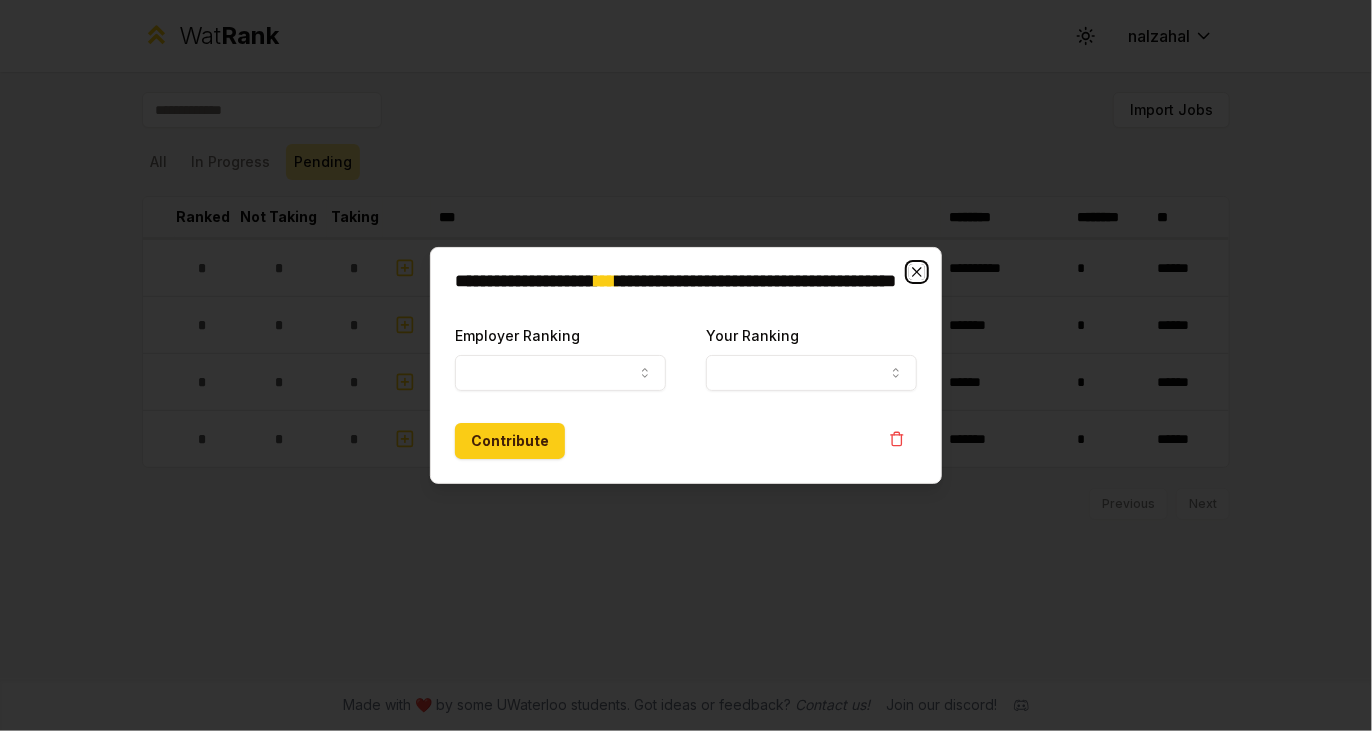 click 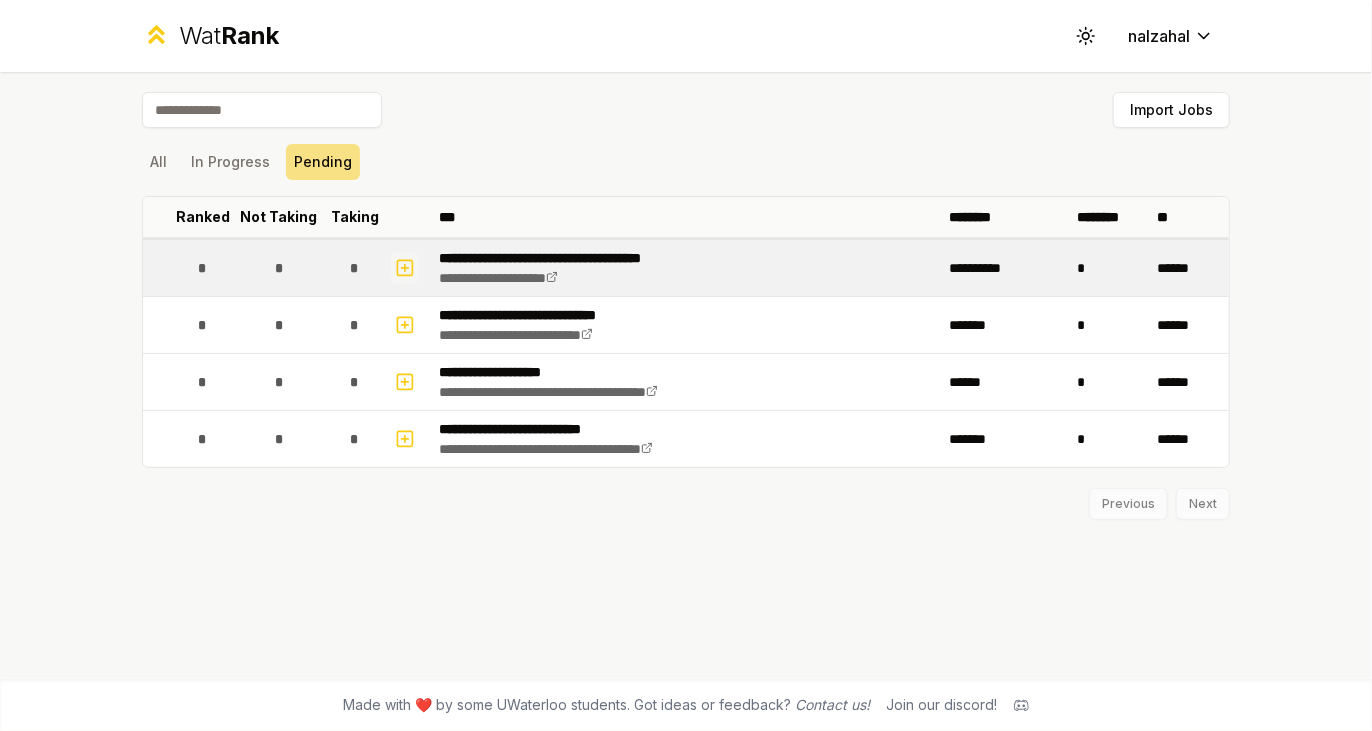 click 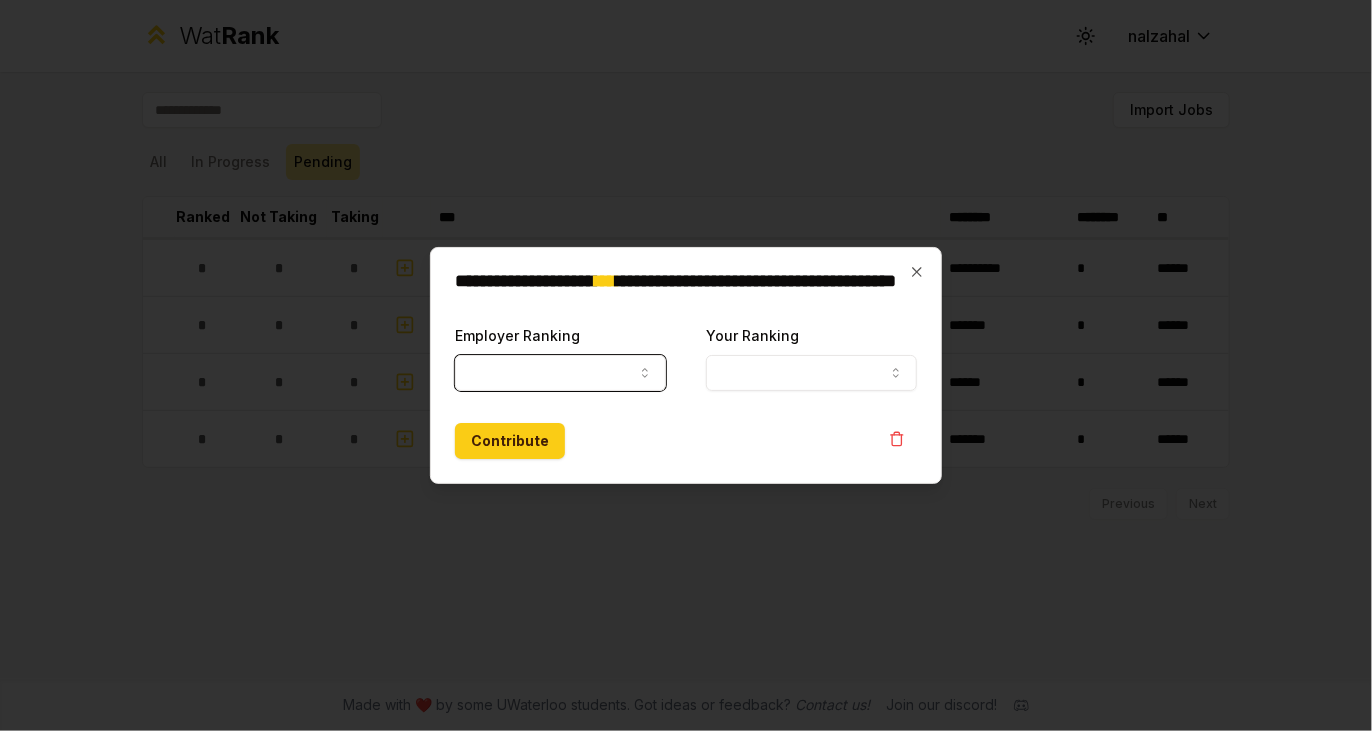 click on "Employer Ranking" at bounding box center [560, 373] 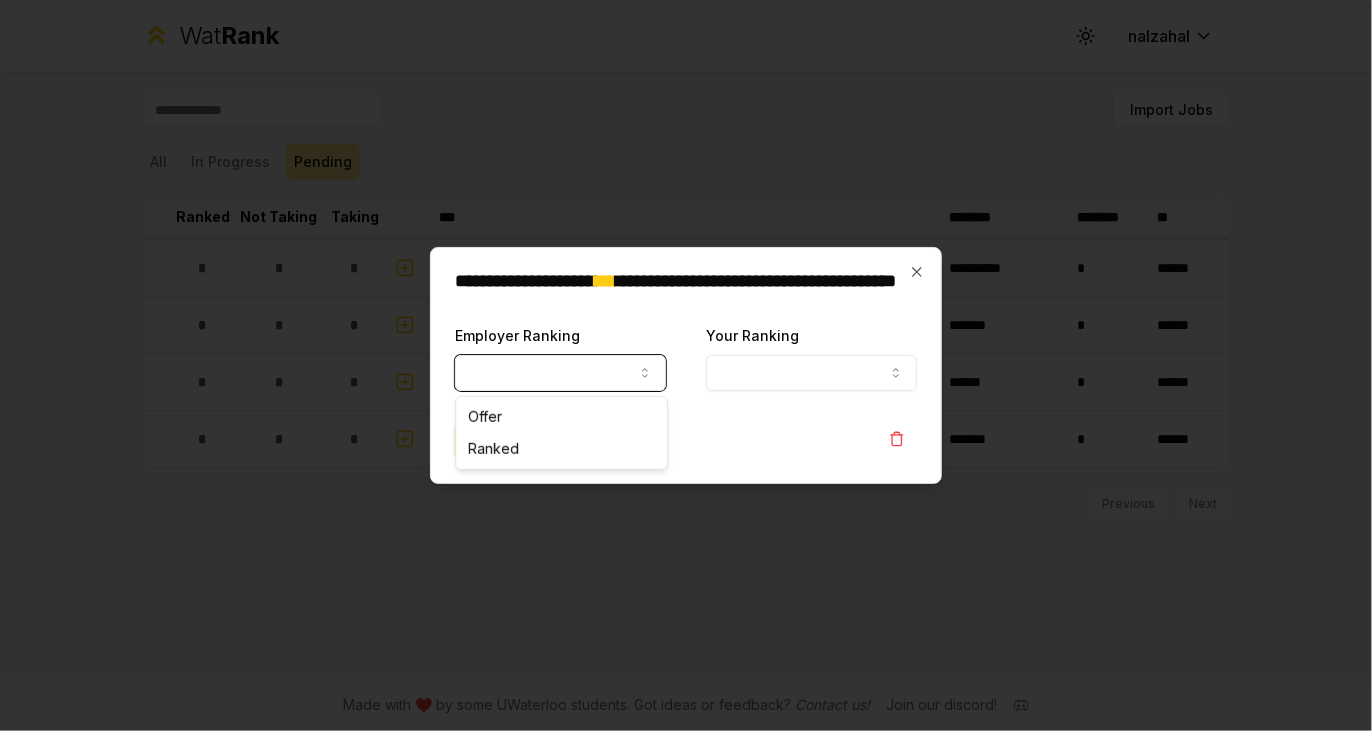 select on "******" 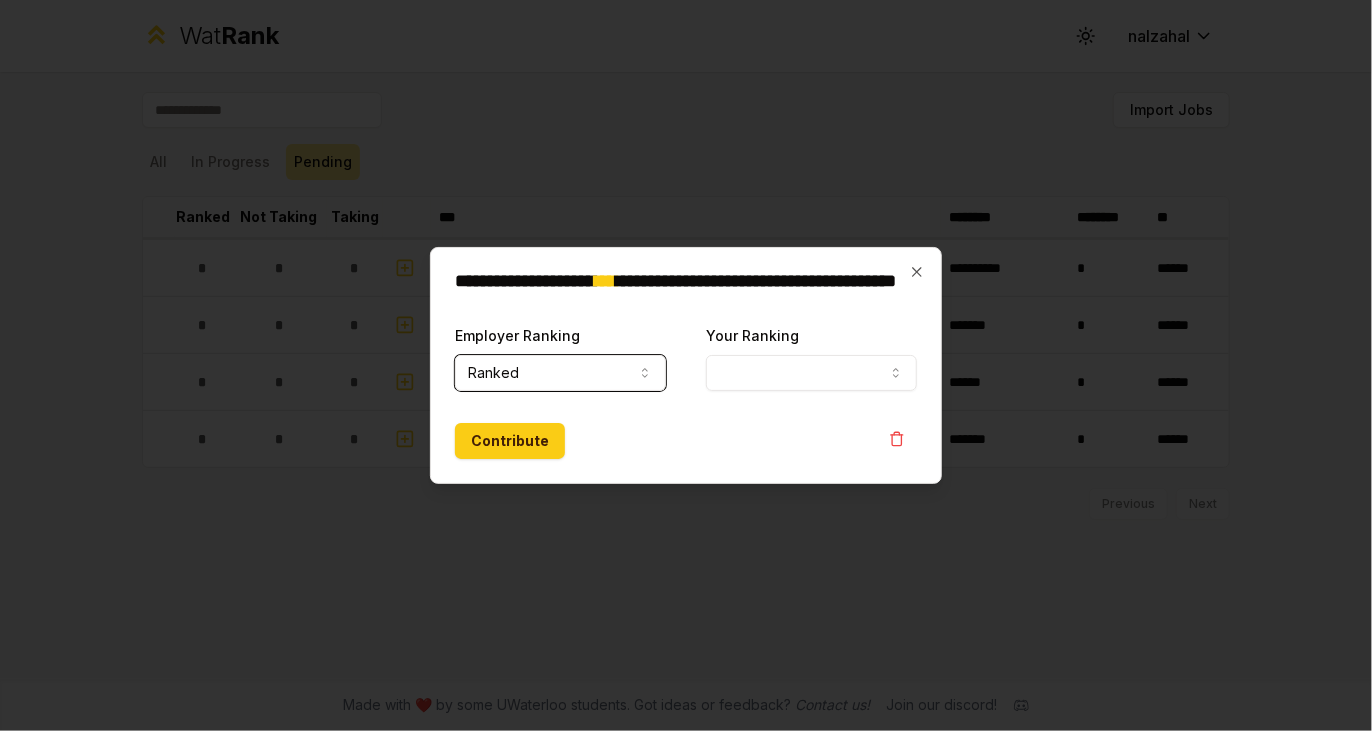 click on "Your Ranking" at bounding box center [811, 373] 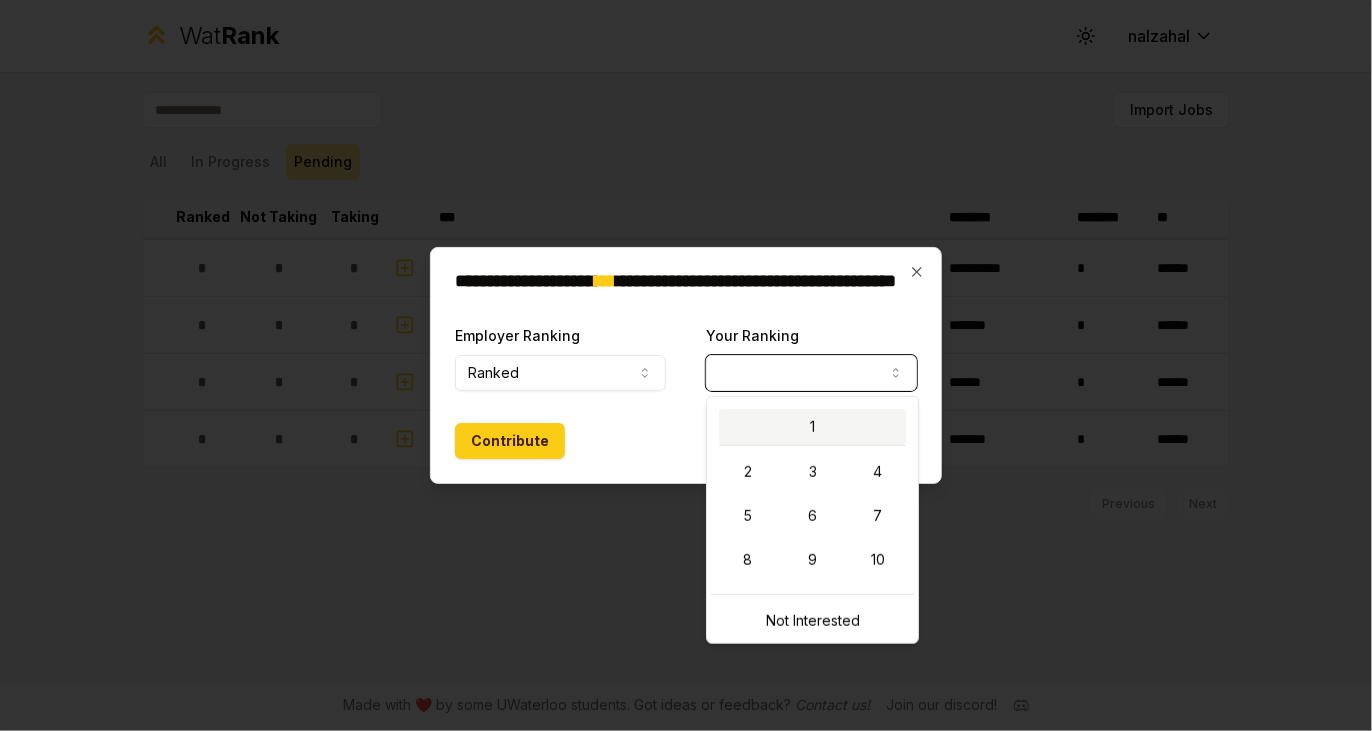 select on "*" 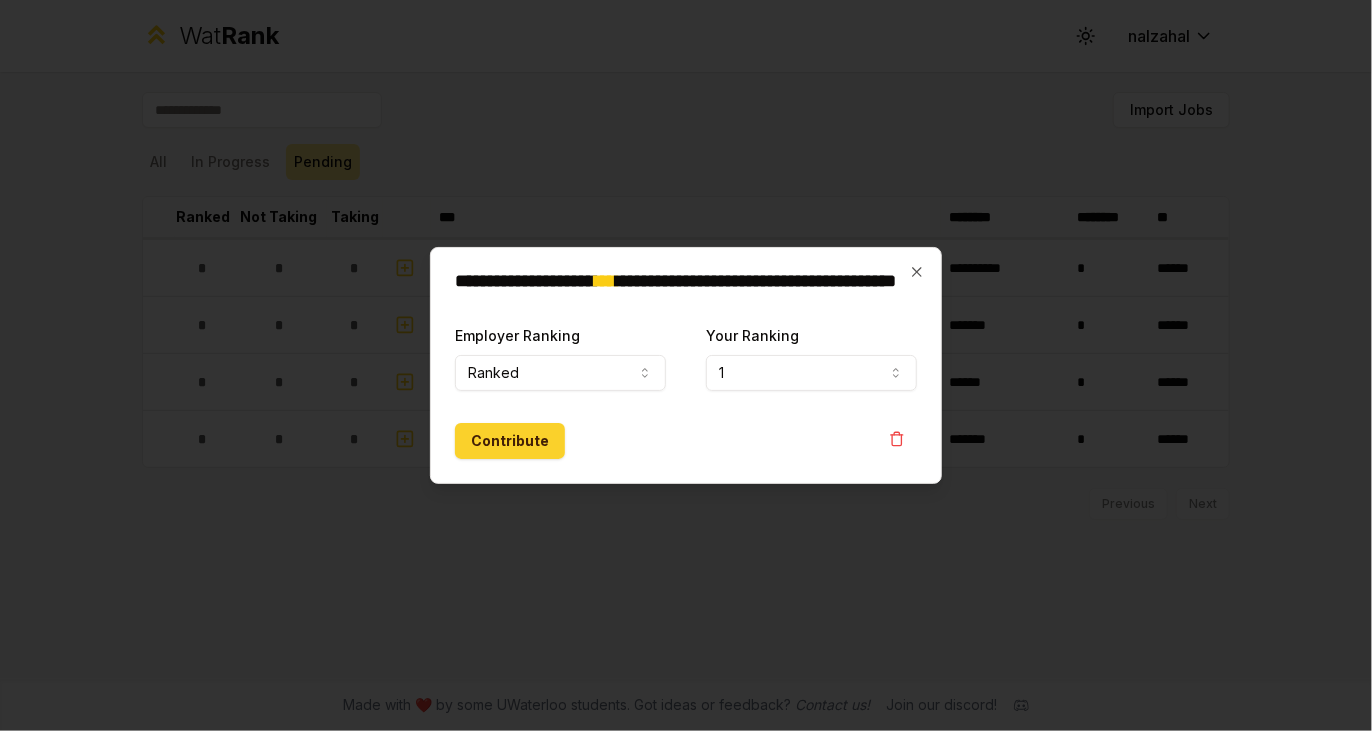 click on "Contribute" at bounding box center (510, 441) 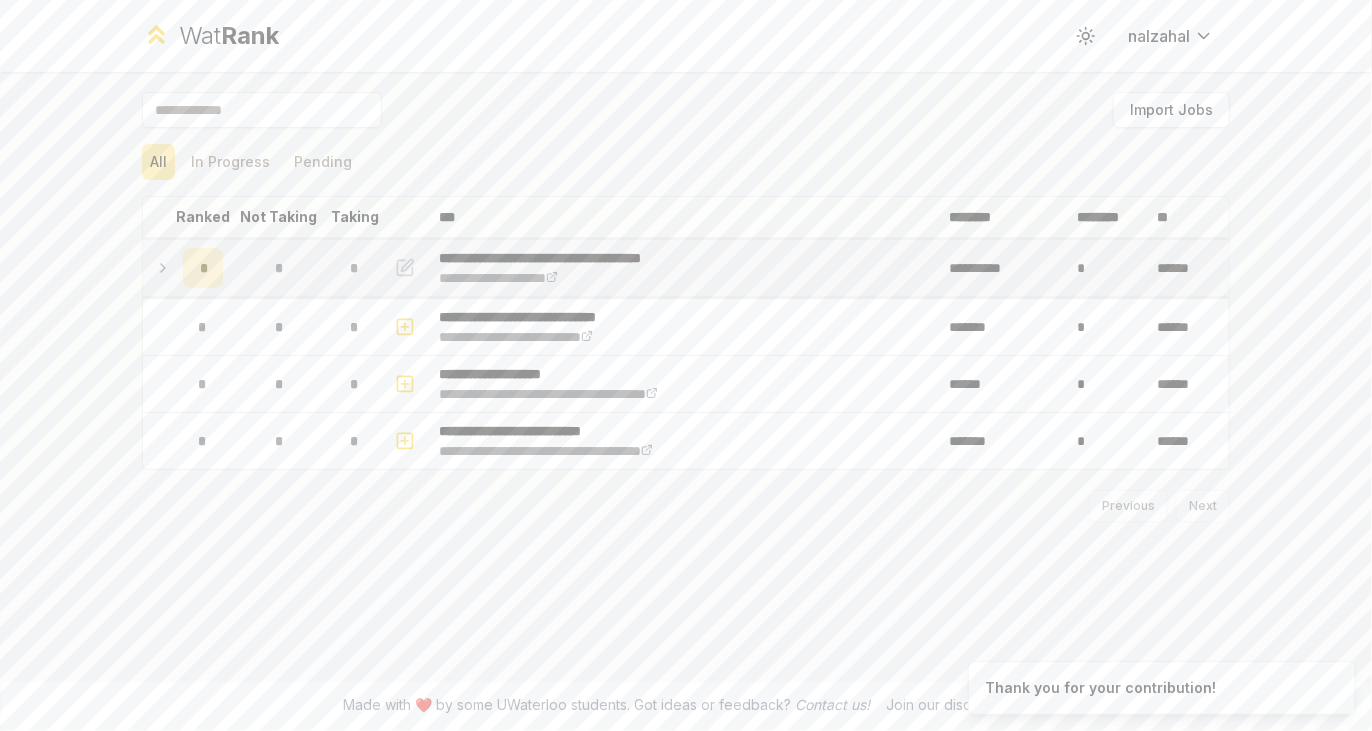 click 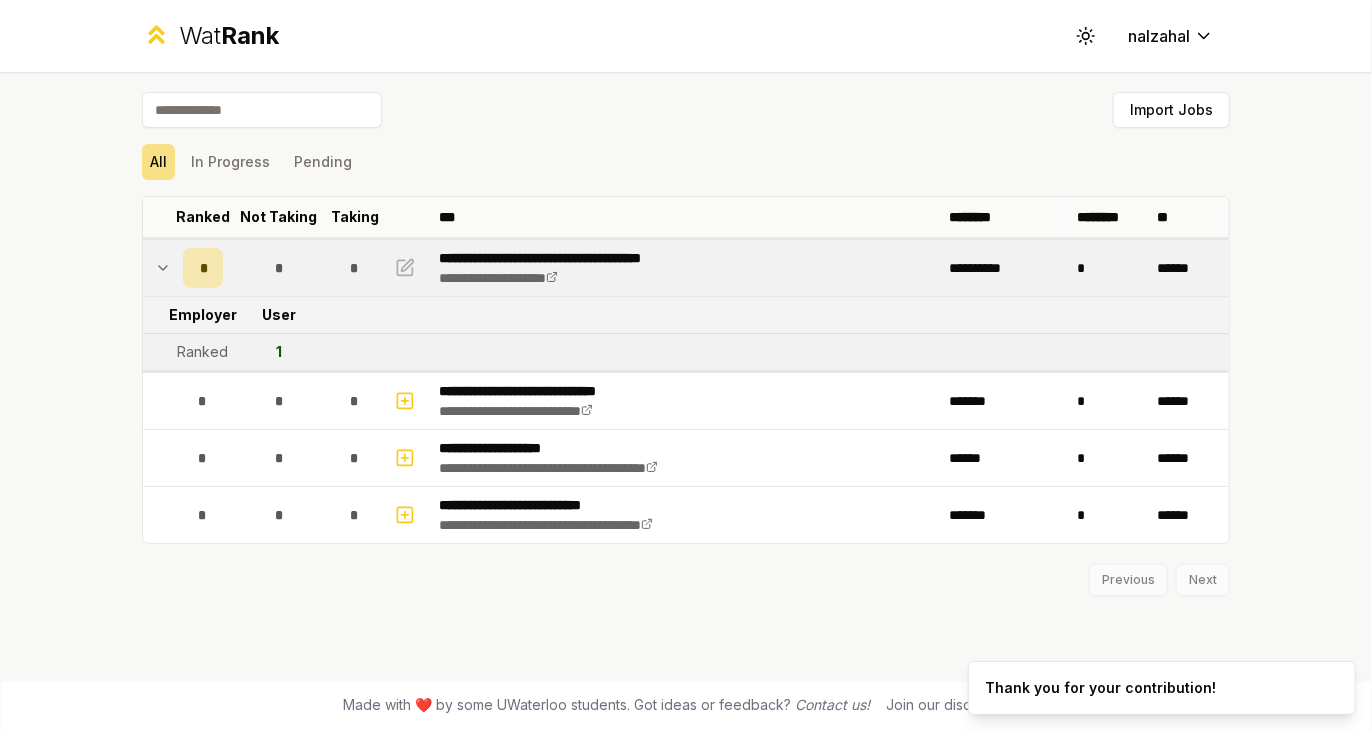click 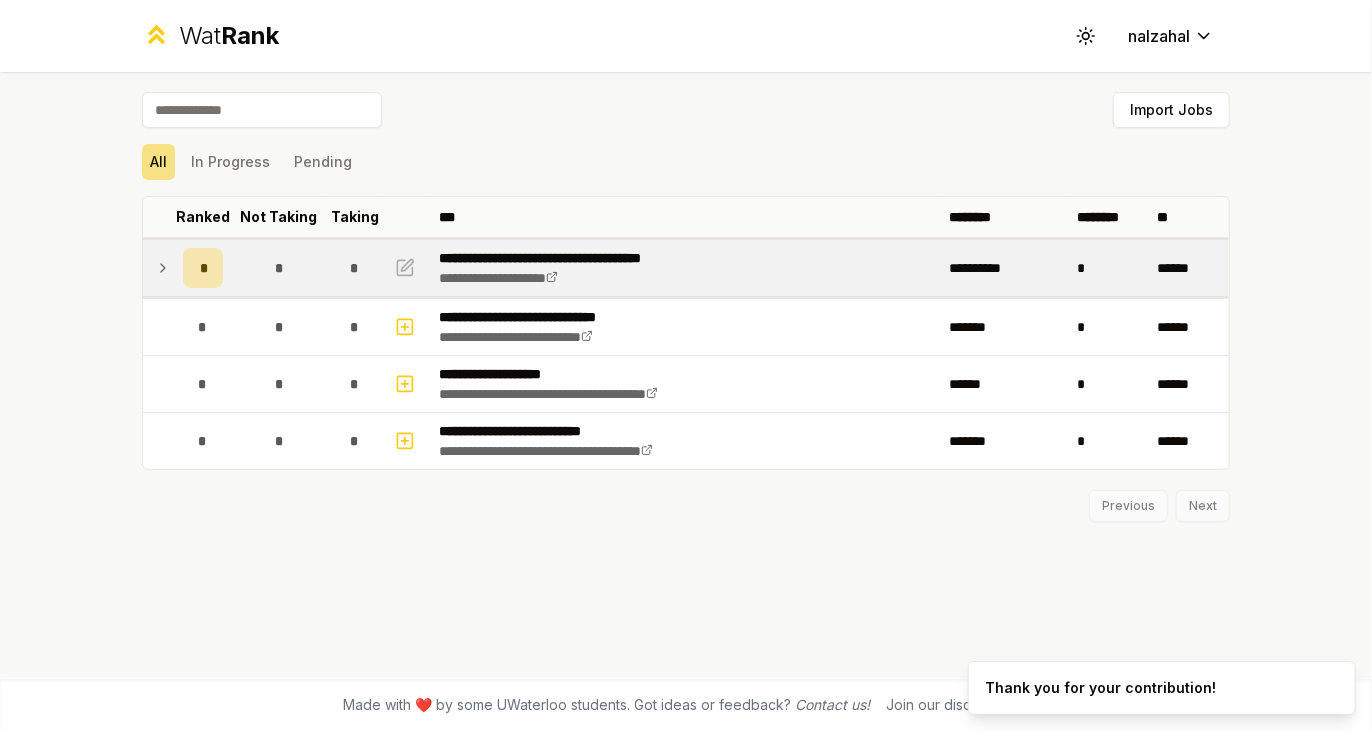 click 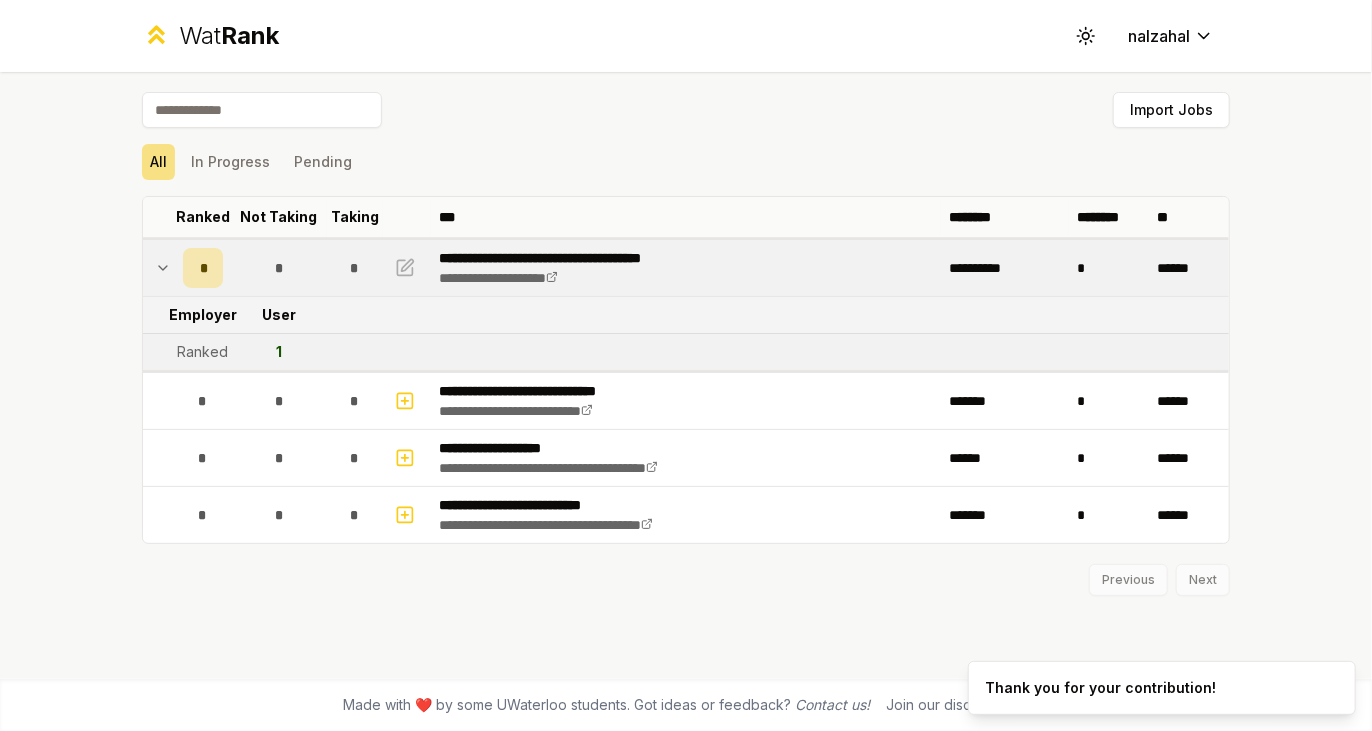 click 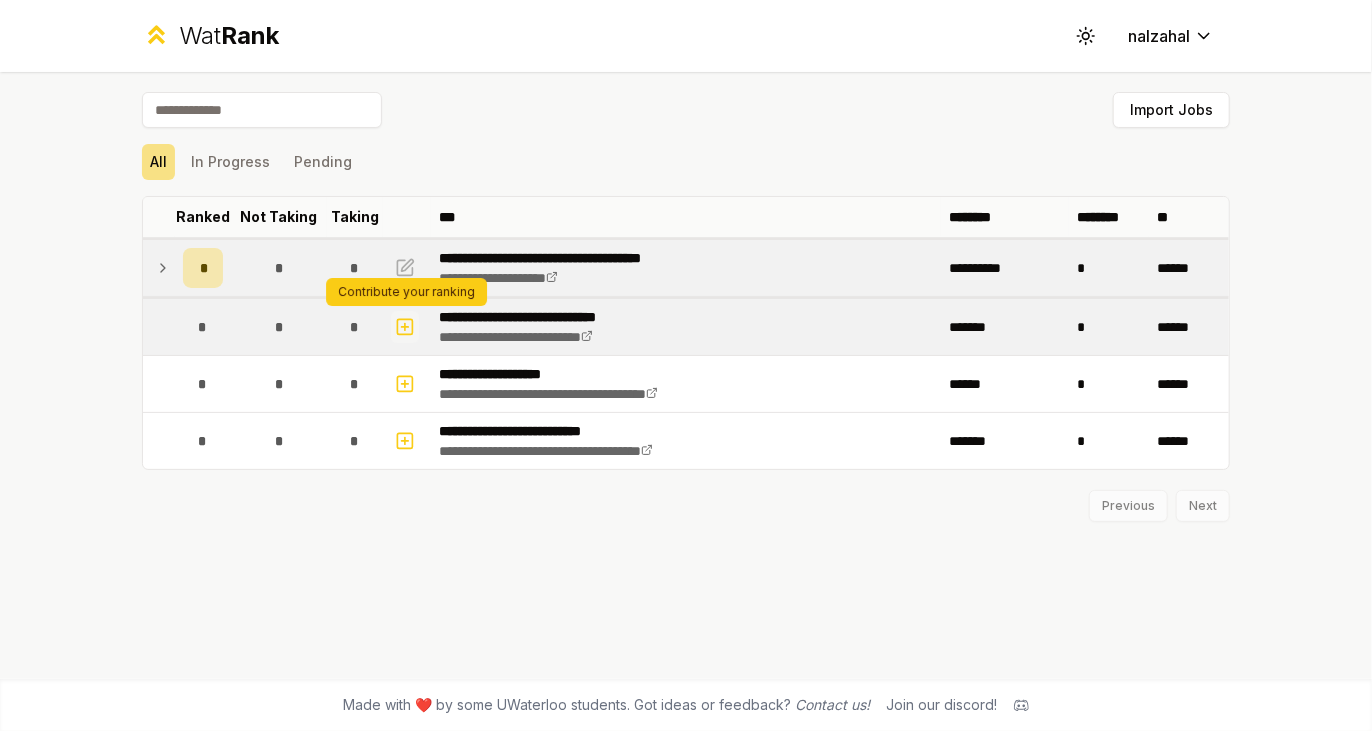 click 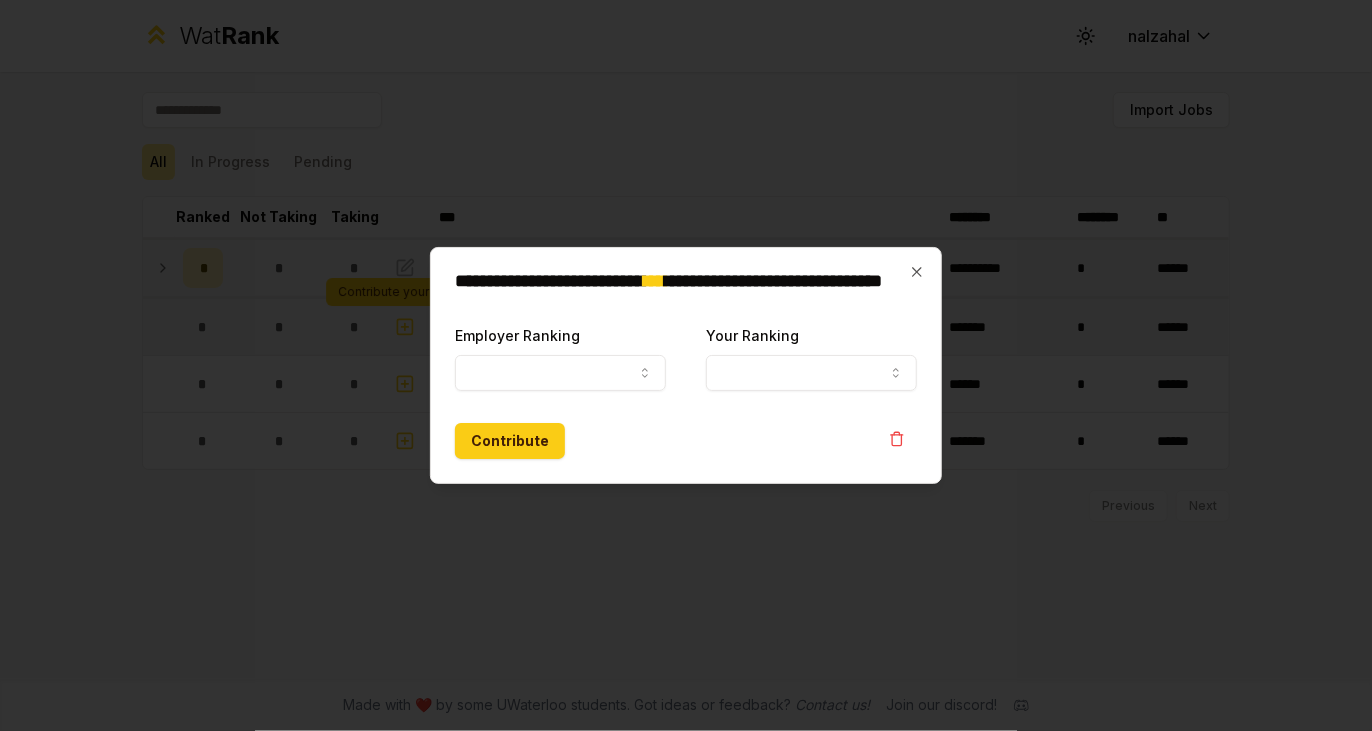 select 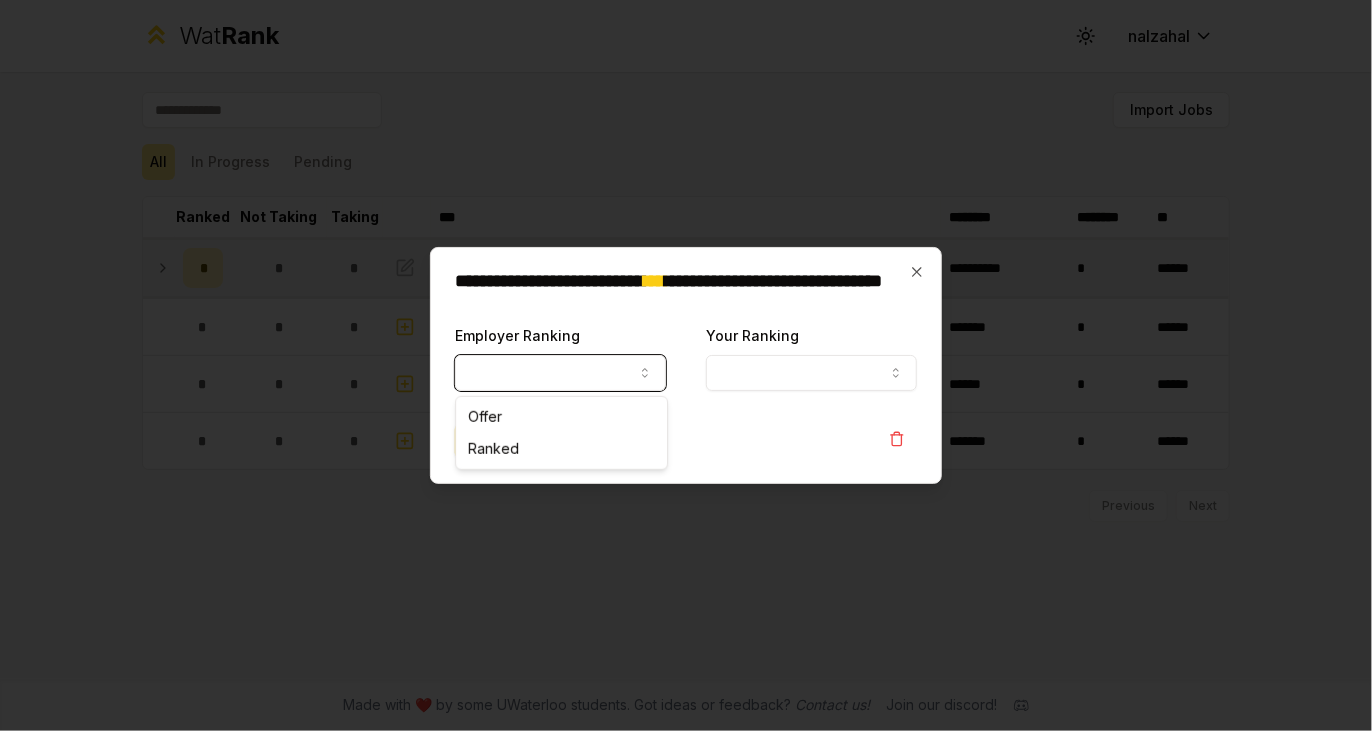 click on "Employer Ranking" at bounding box center (560, 373) 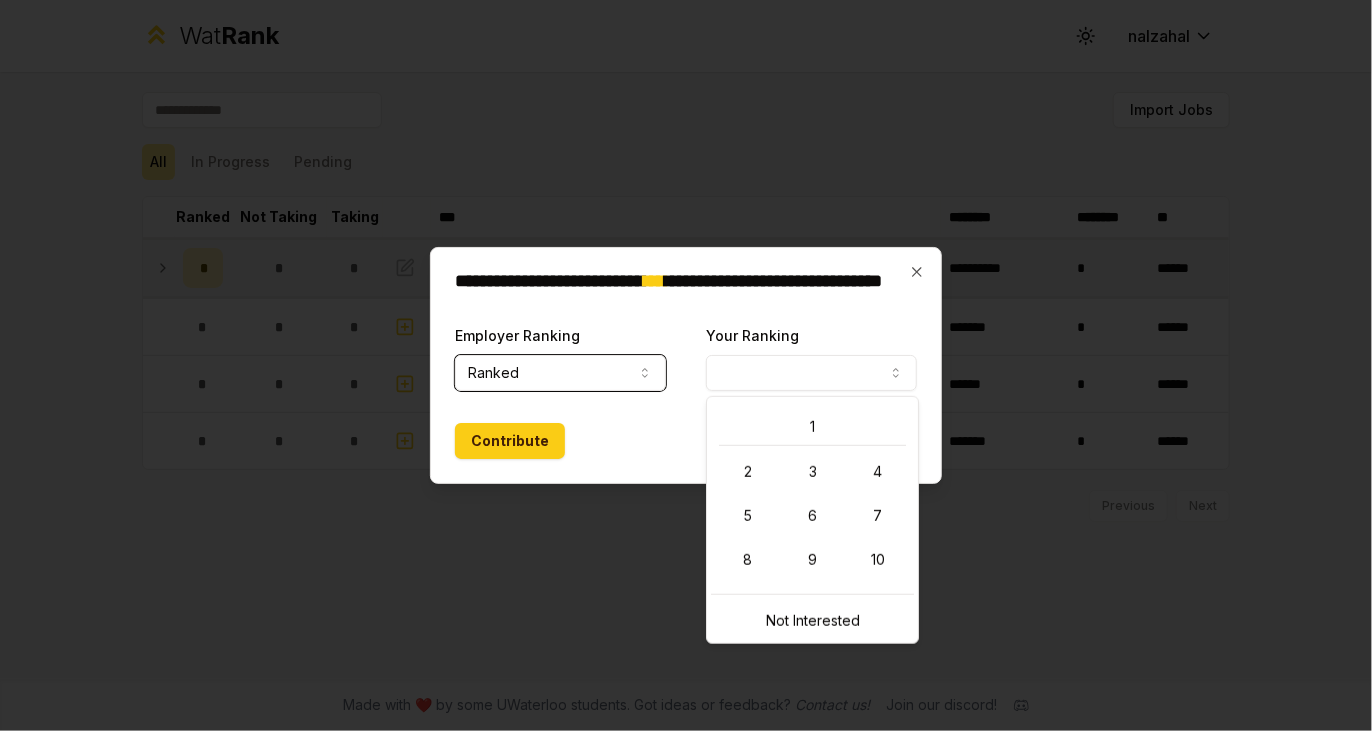click on "Your Ranking" at bounding box center [811, 373] 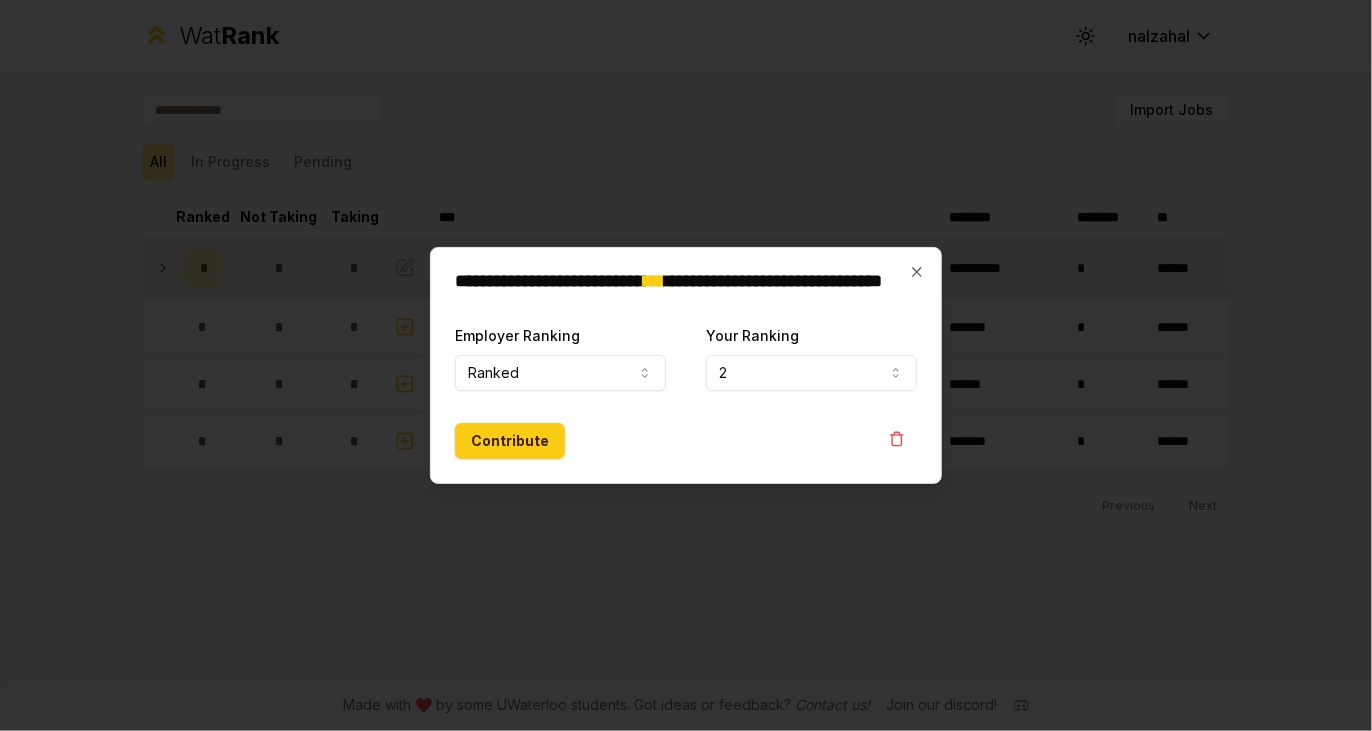 click on "**********" at bounding box center [811, 357] 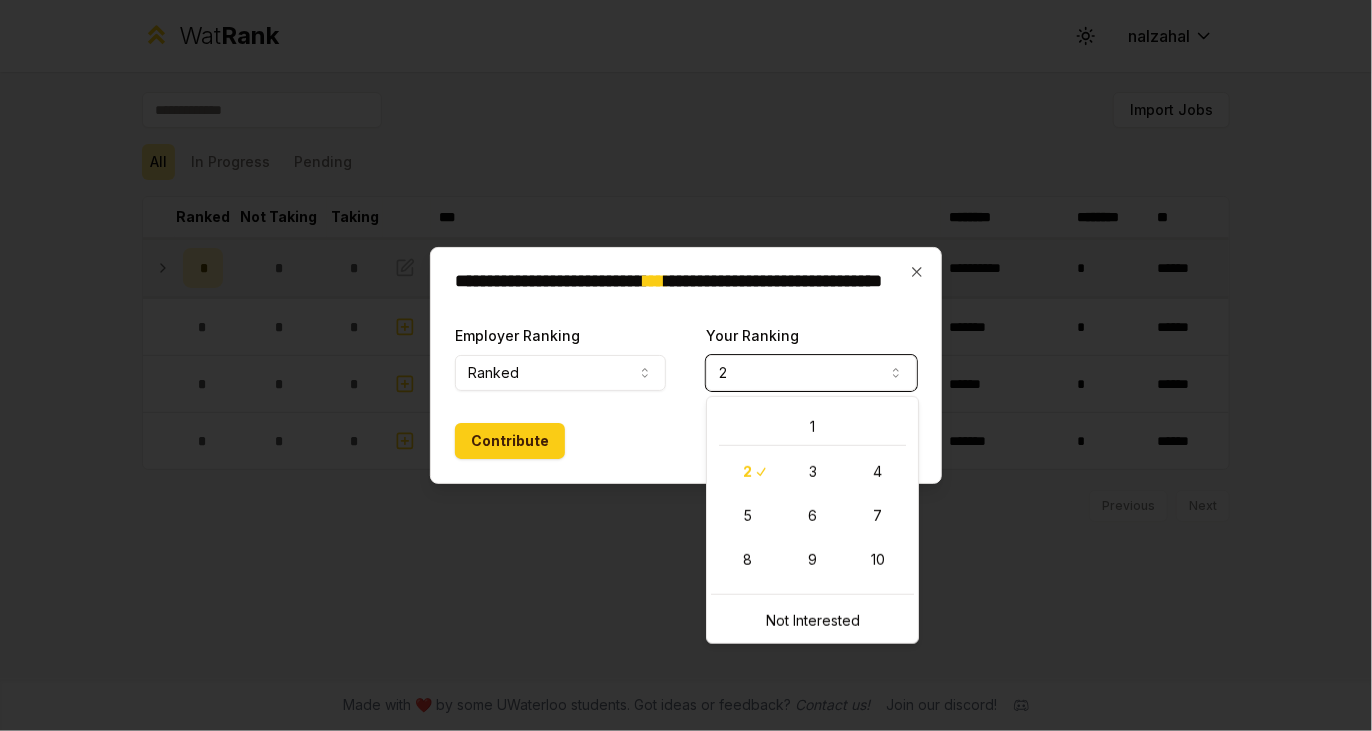 click on "1 2 3 4 5 6 7 8 9 10" at bounding box center [812, 493] 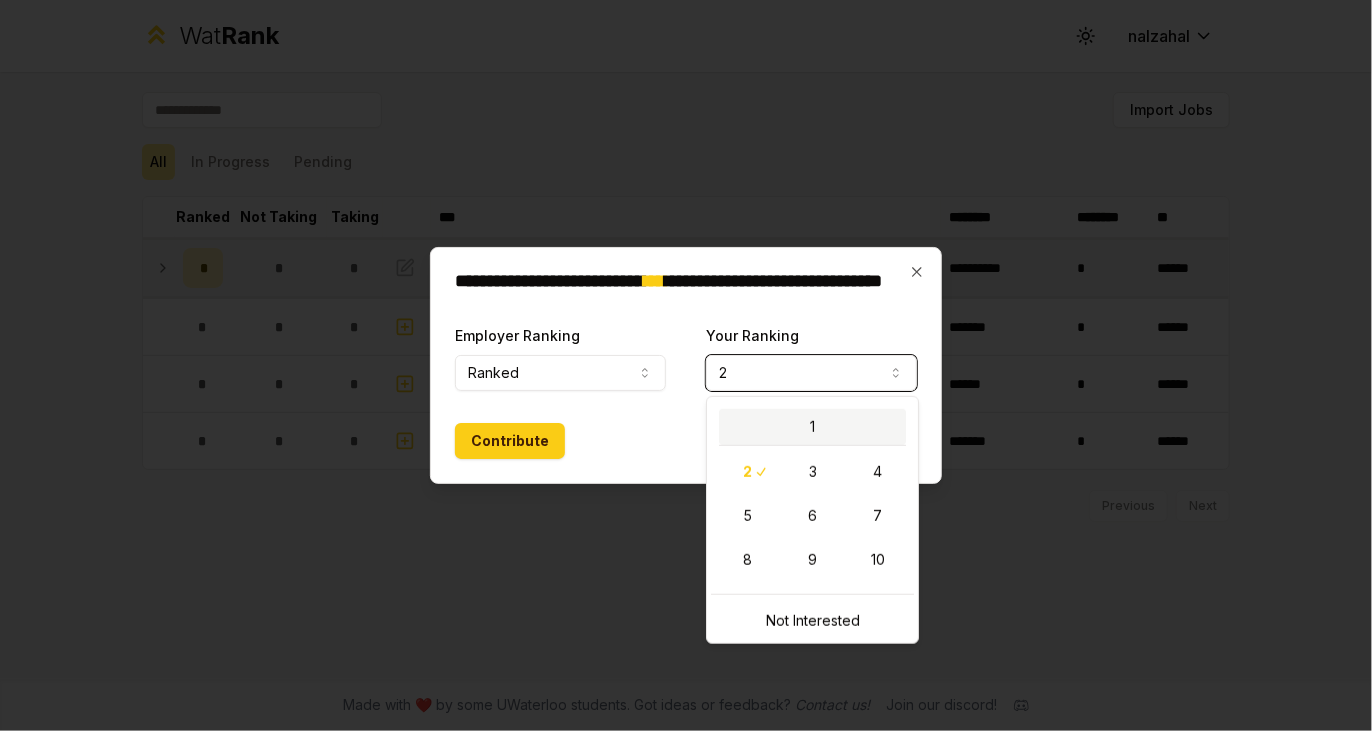 select on "*" 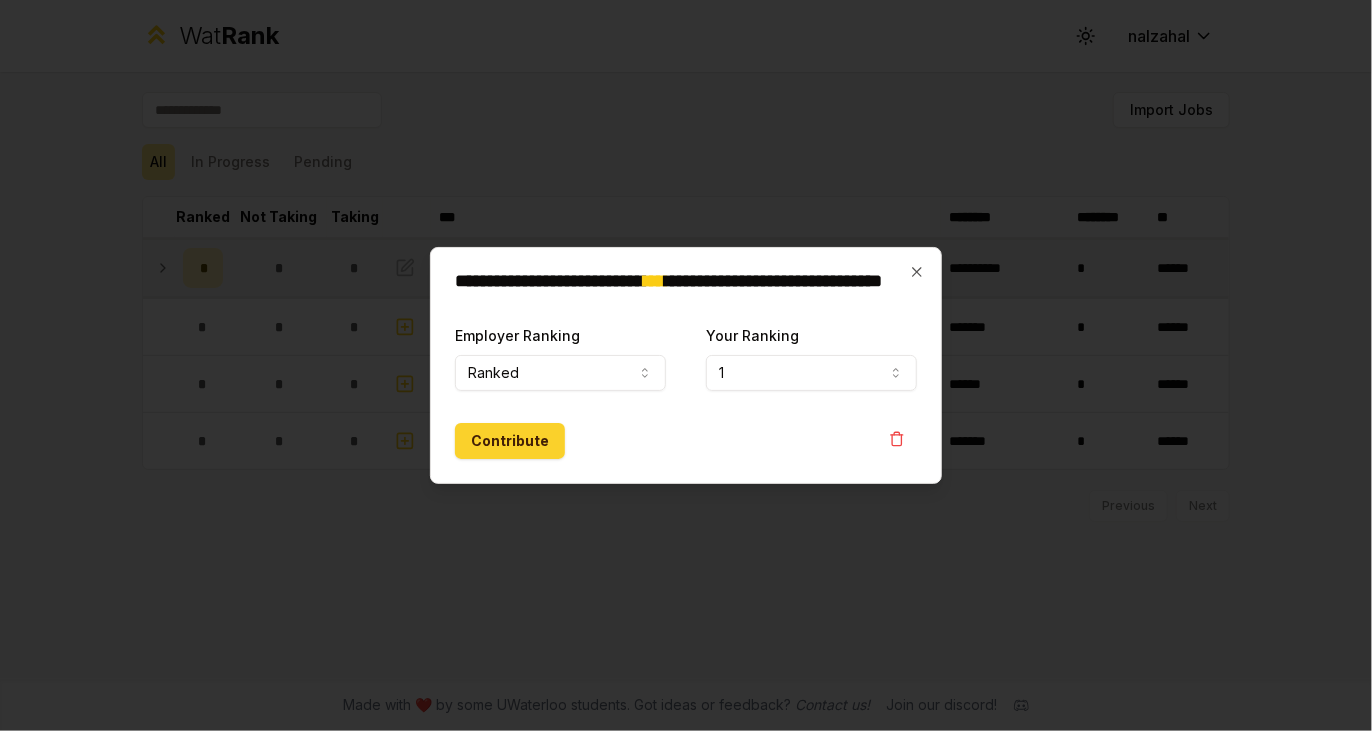 click on "Contribute" at bounding box center (510, 441) 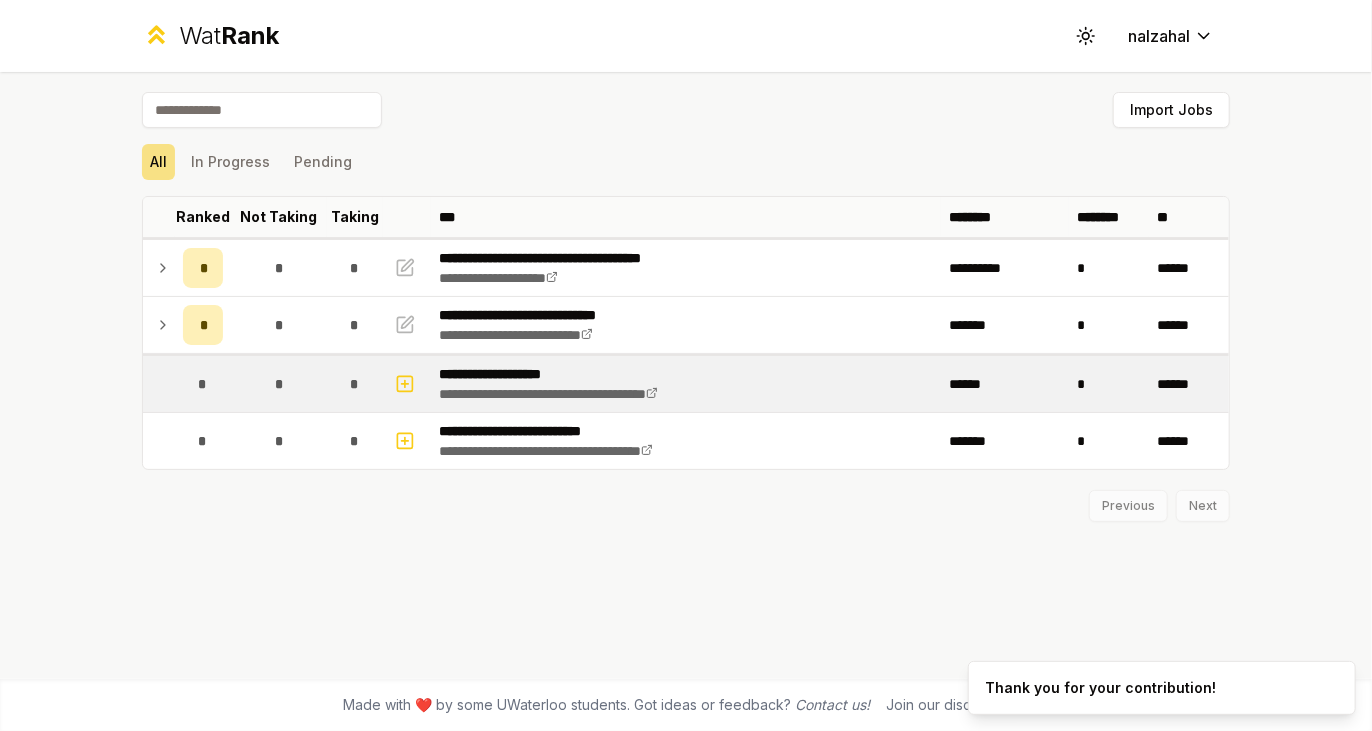 click on "*" at bounding box center [203, 384] 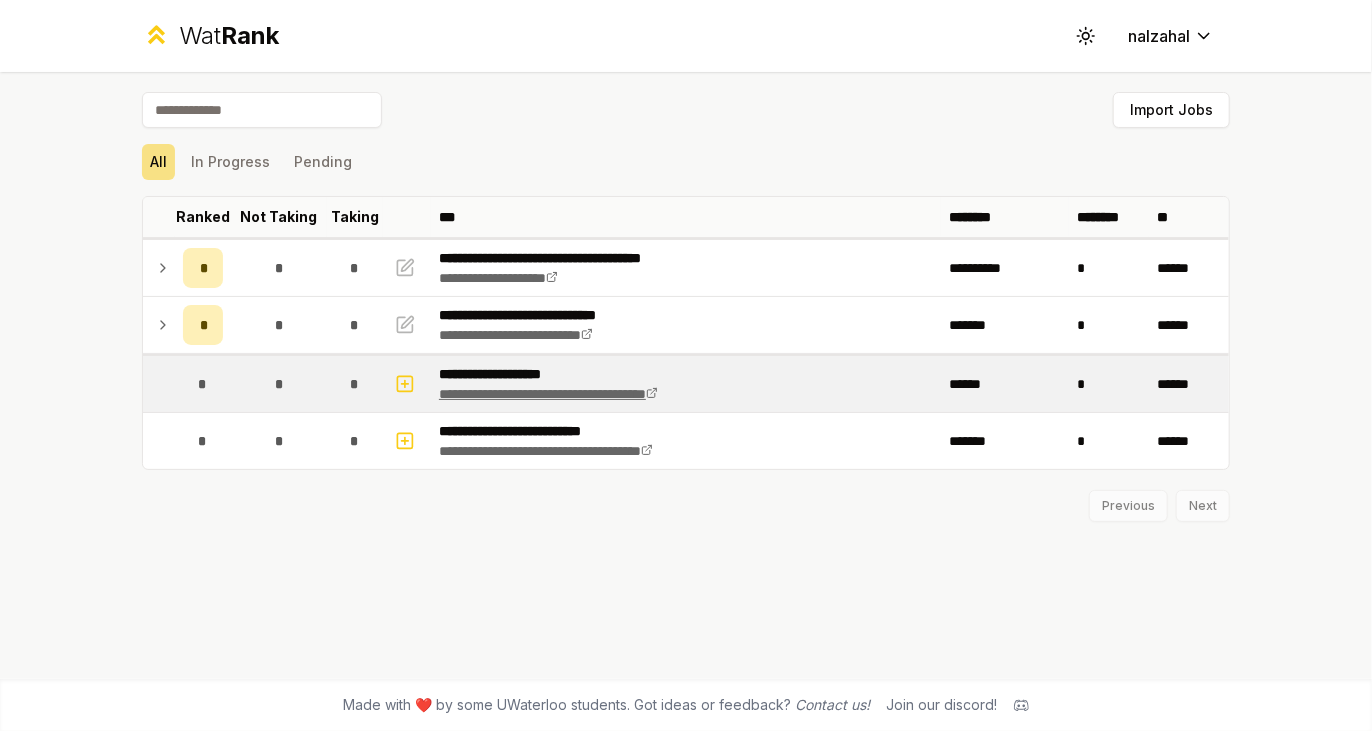 click on "**********" at bounding box center (548, 394) 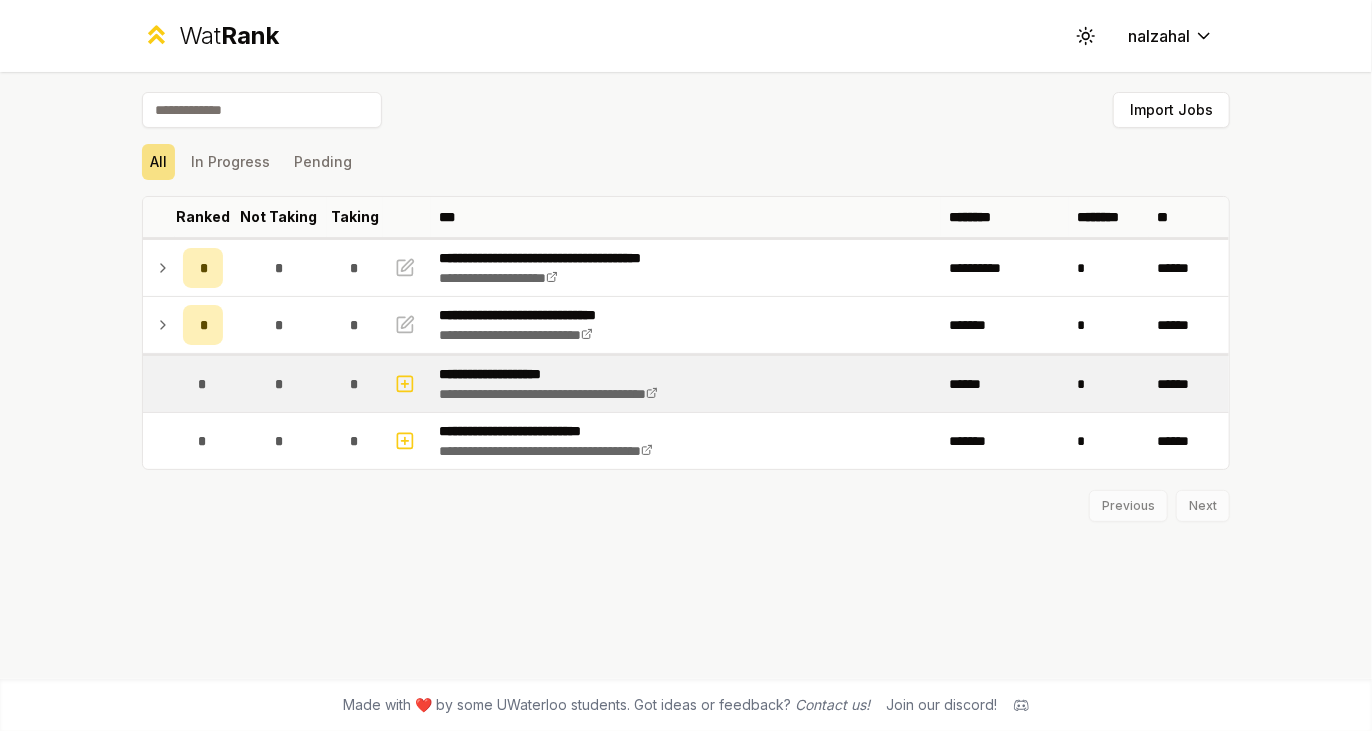 click on "******" at bounding box center [1005, 384] 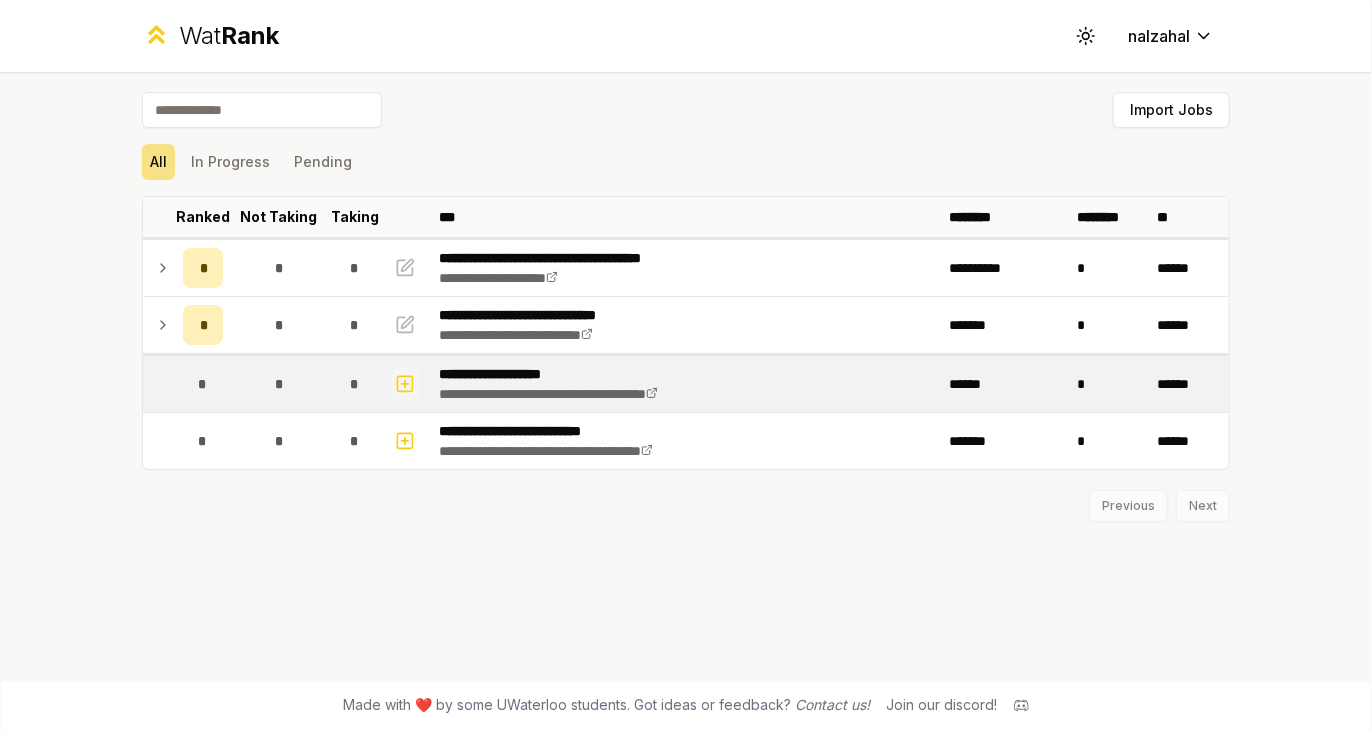 click at bounding box center (405, 384) 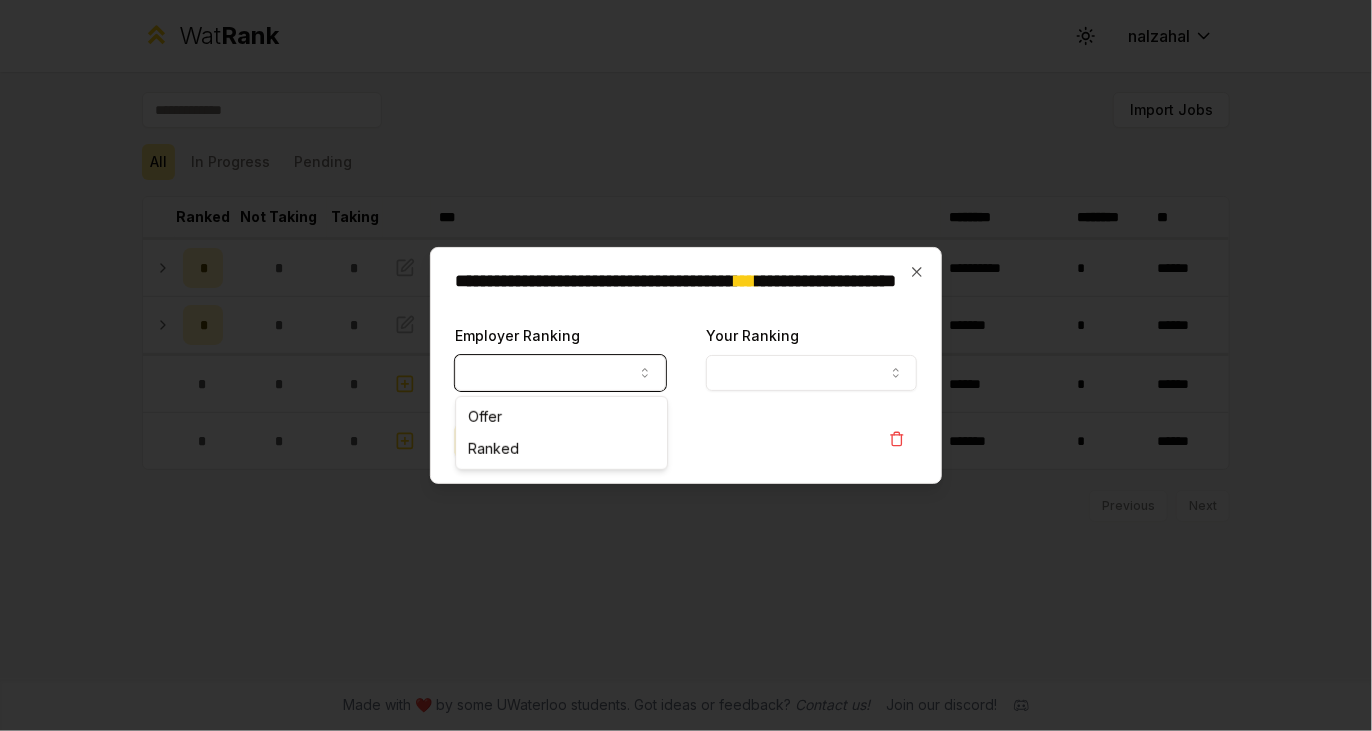 click on "Employer Ranking" at bounding box center [560, 373] 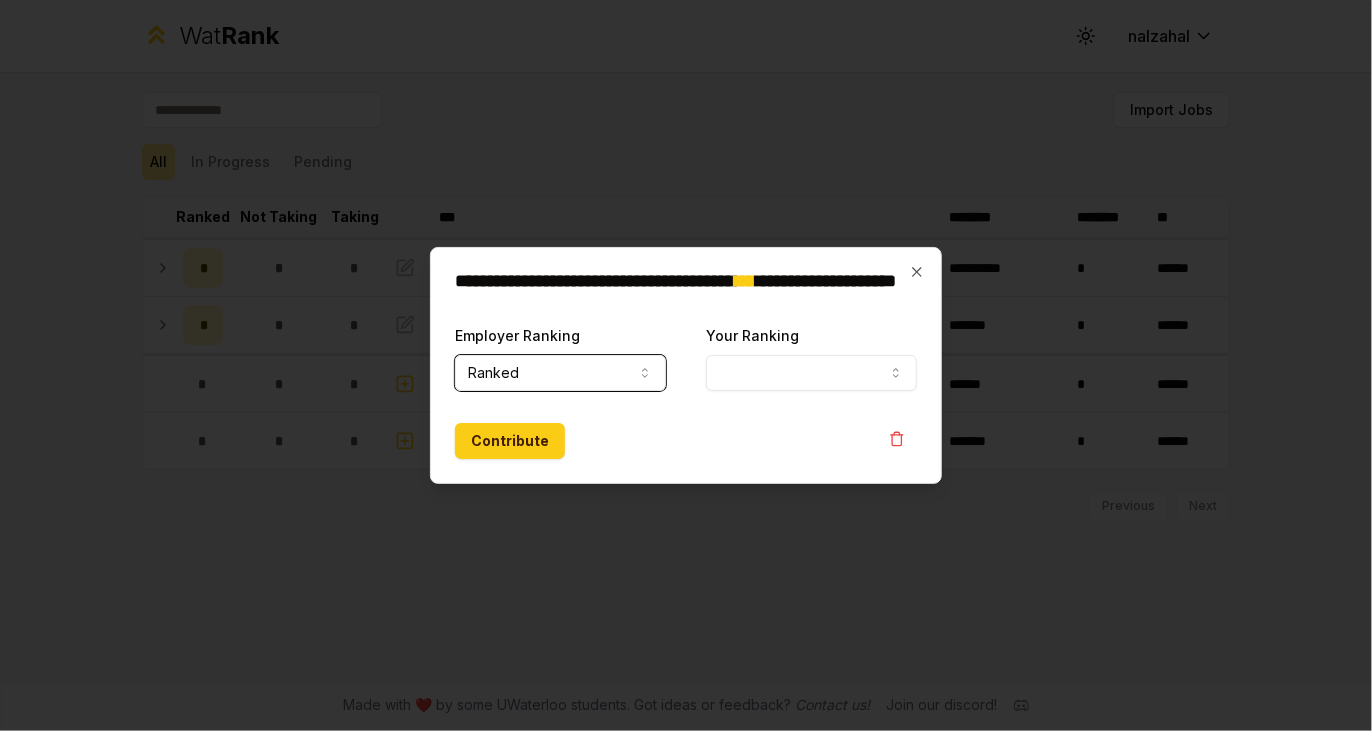 click on "Your Ranking" at bounding box center (811, 373) 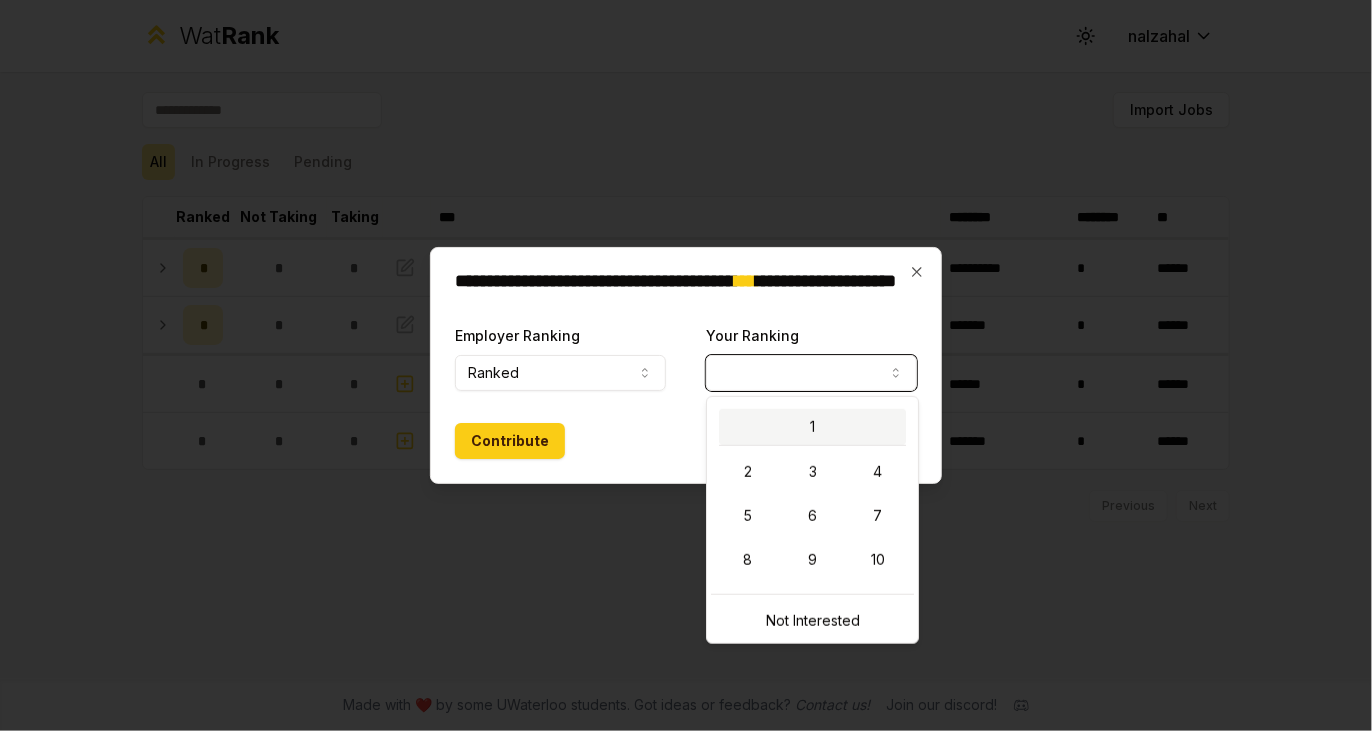 select on "*" 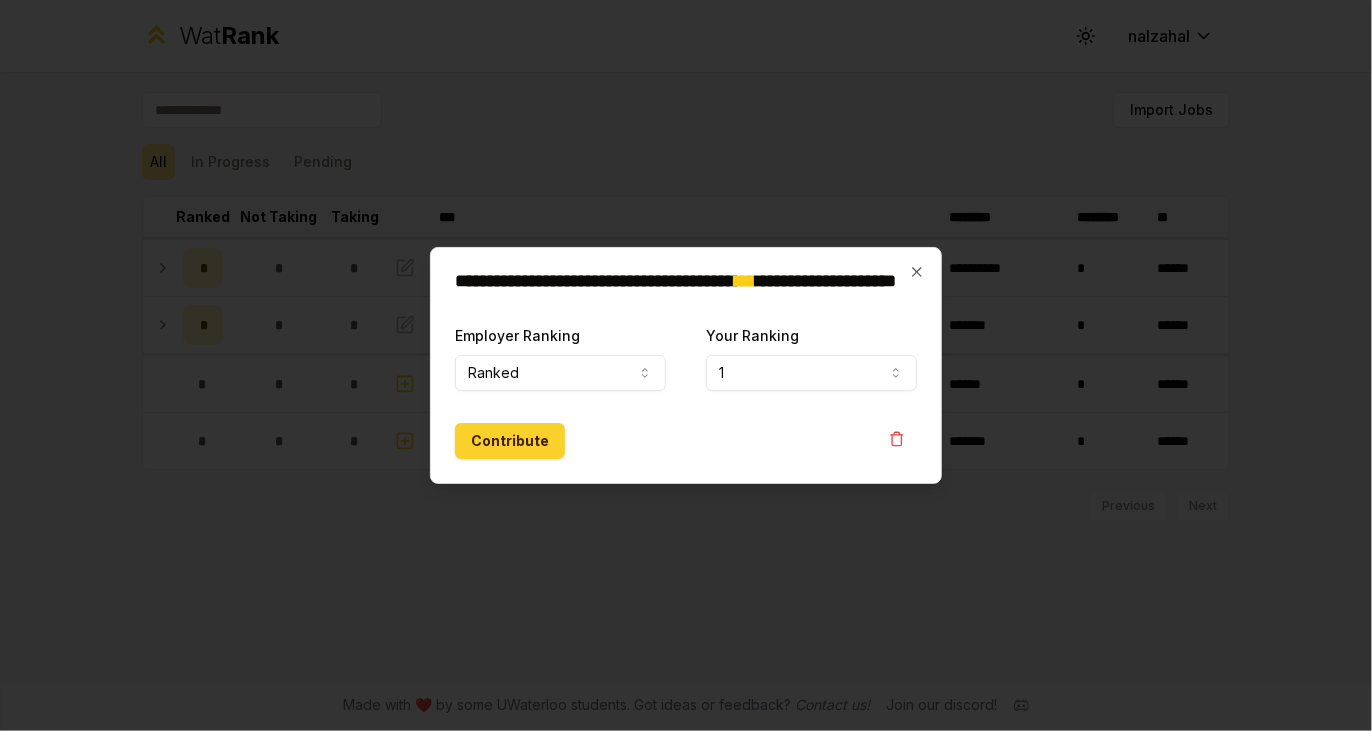 click on "Contribute" at bounding box center [510, 441] 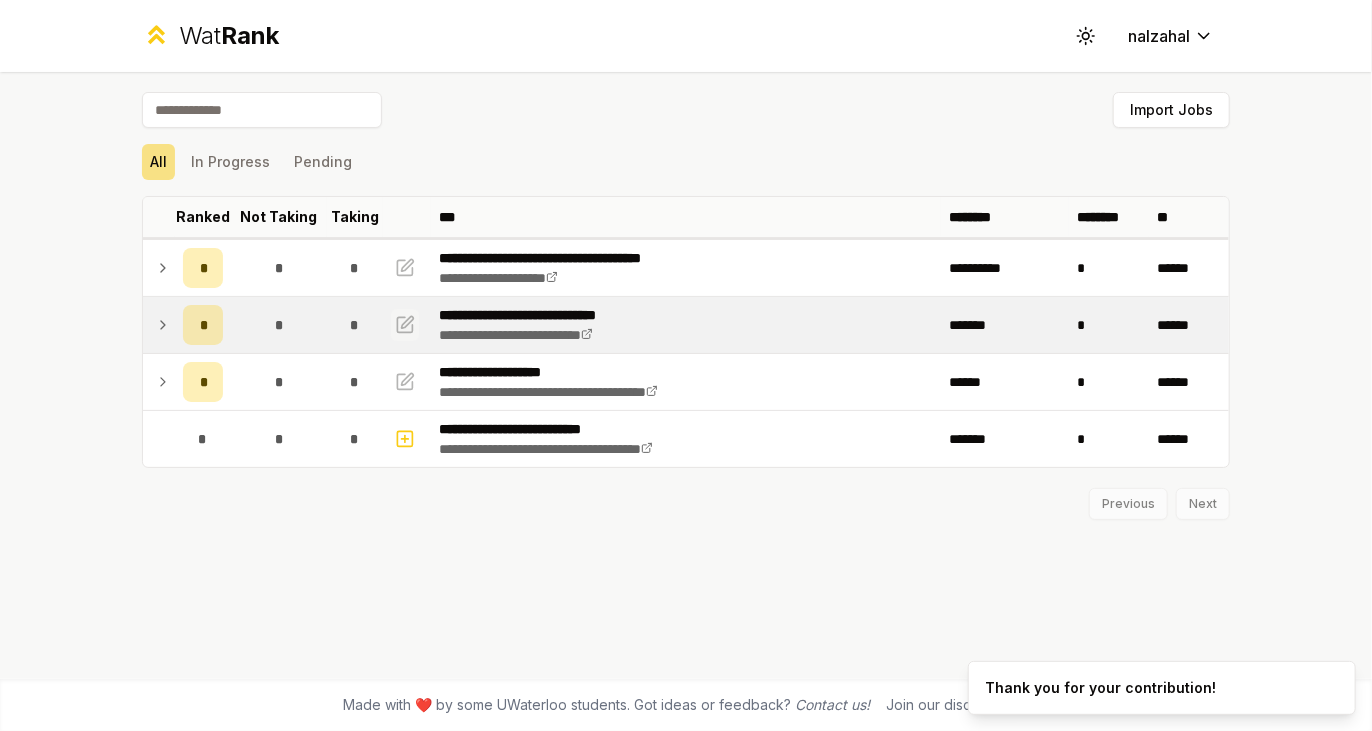 click 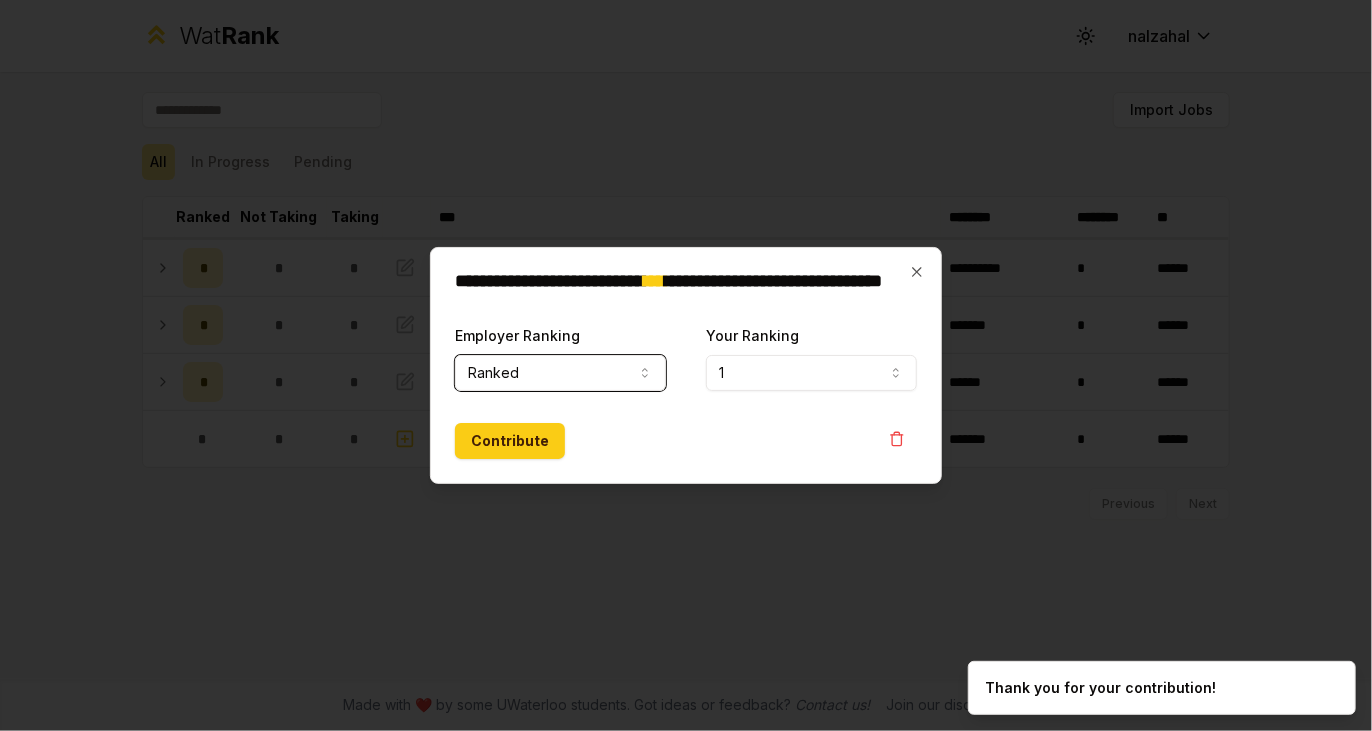 click on "Ranked" at bounding box center [560, 373] 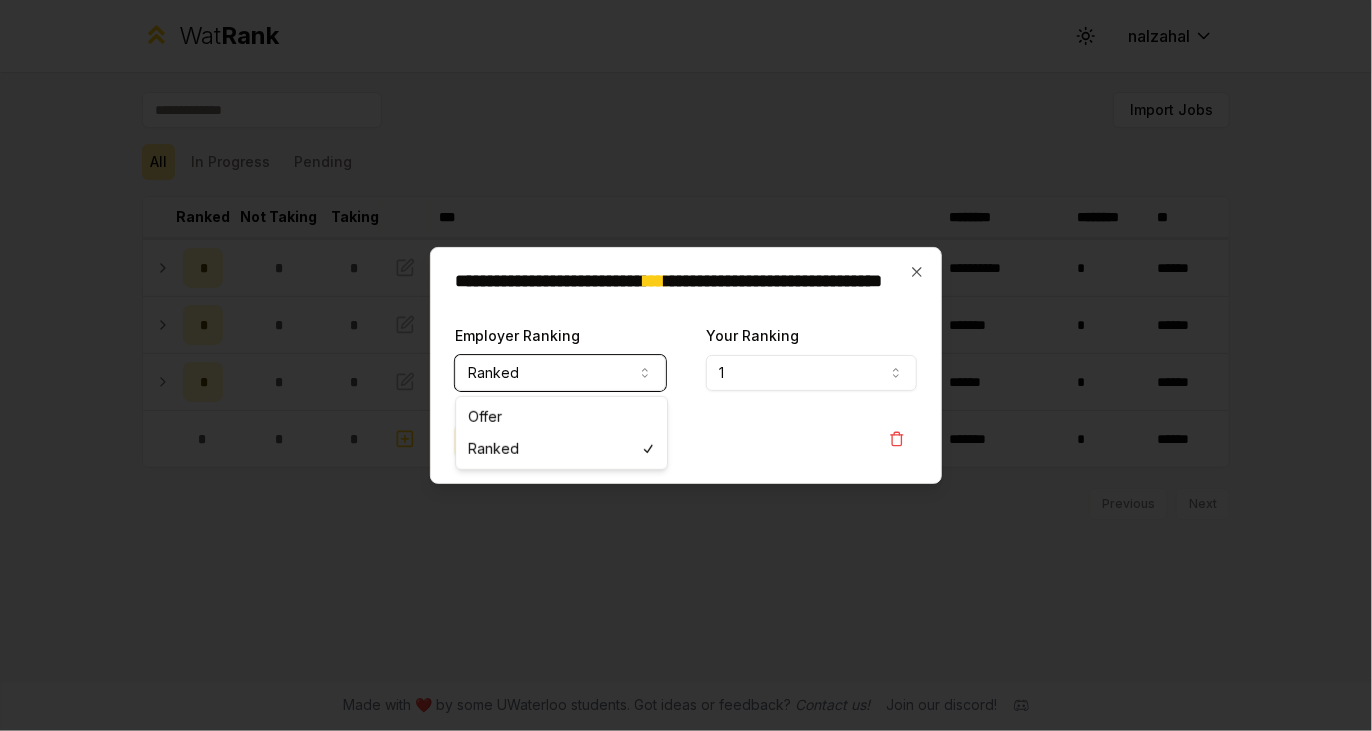 select on "*****" 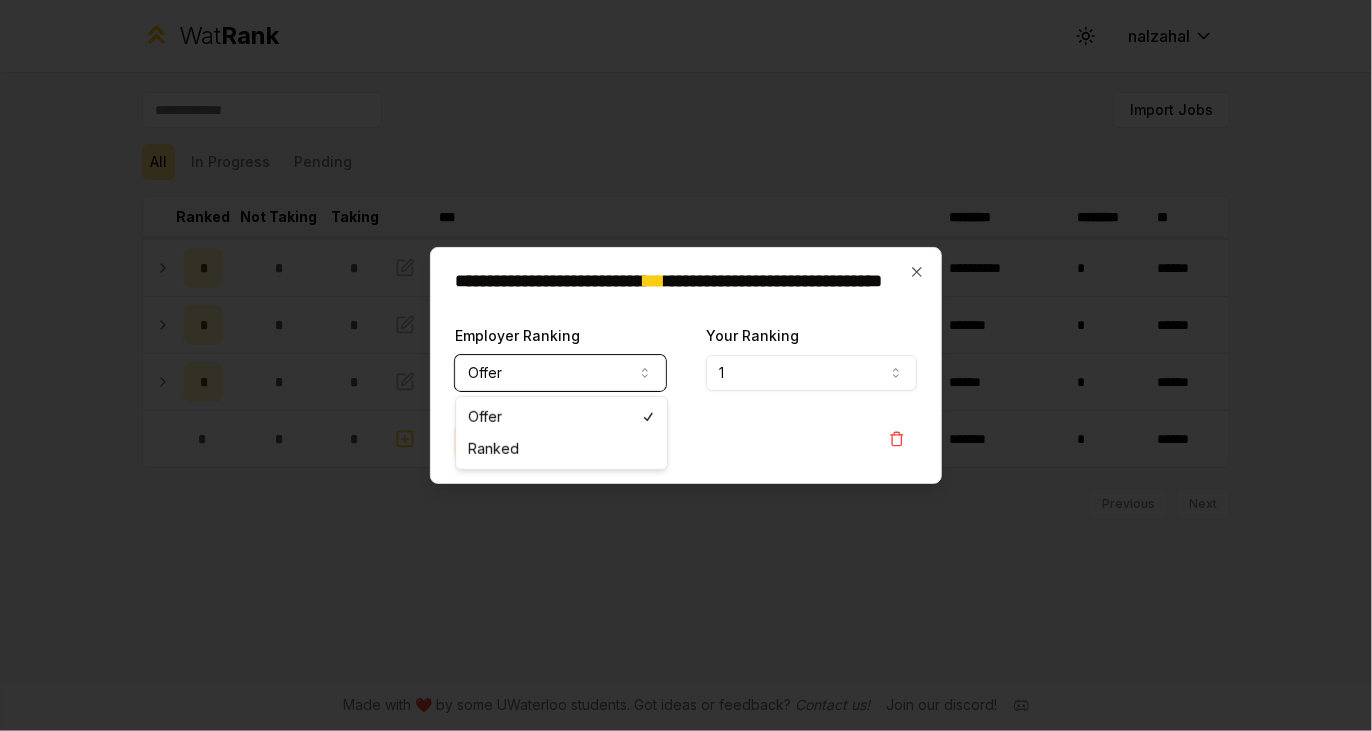 click on "Offer" at bounding box center [560, 373] 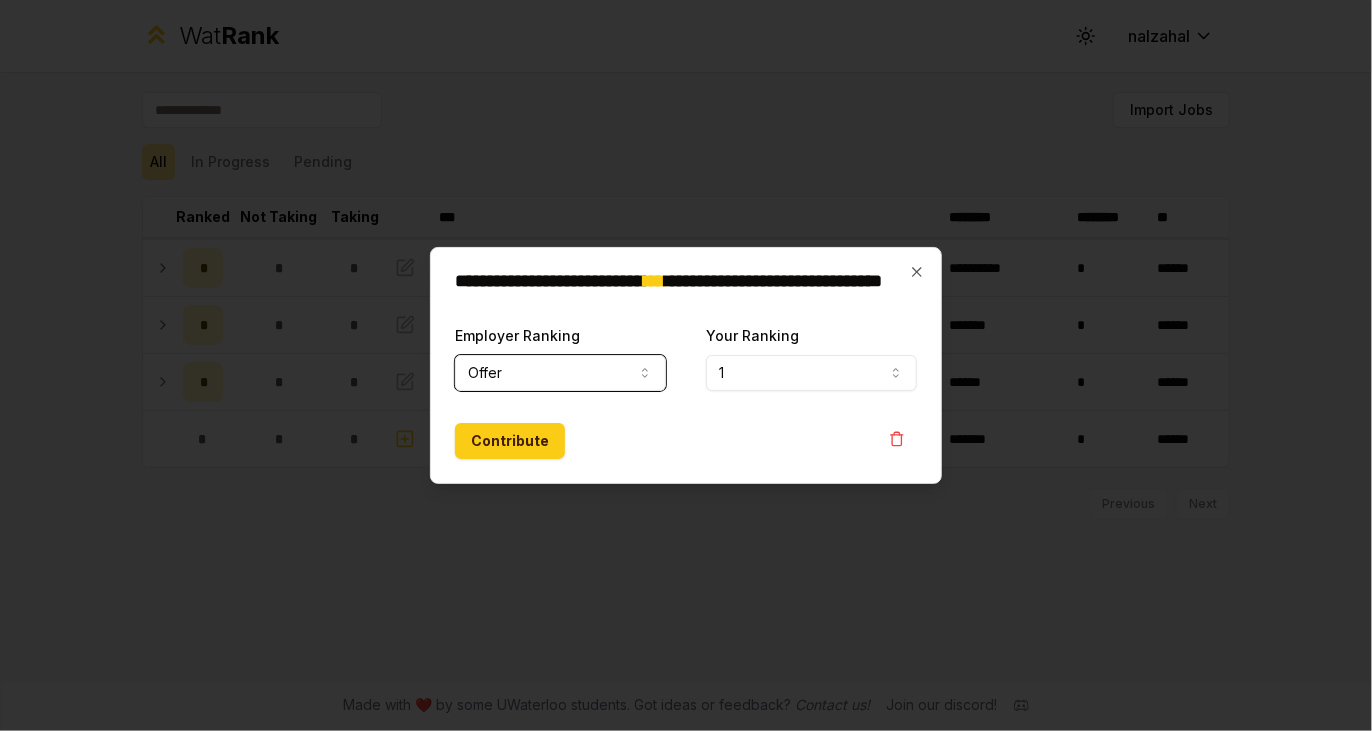 click on "Offer" at bounding box center [560, 373] 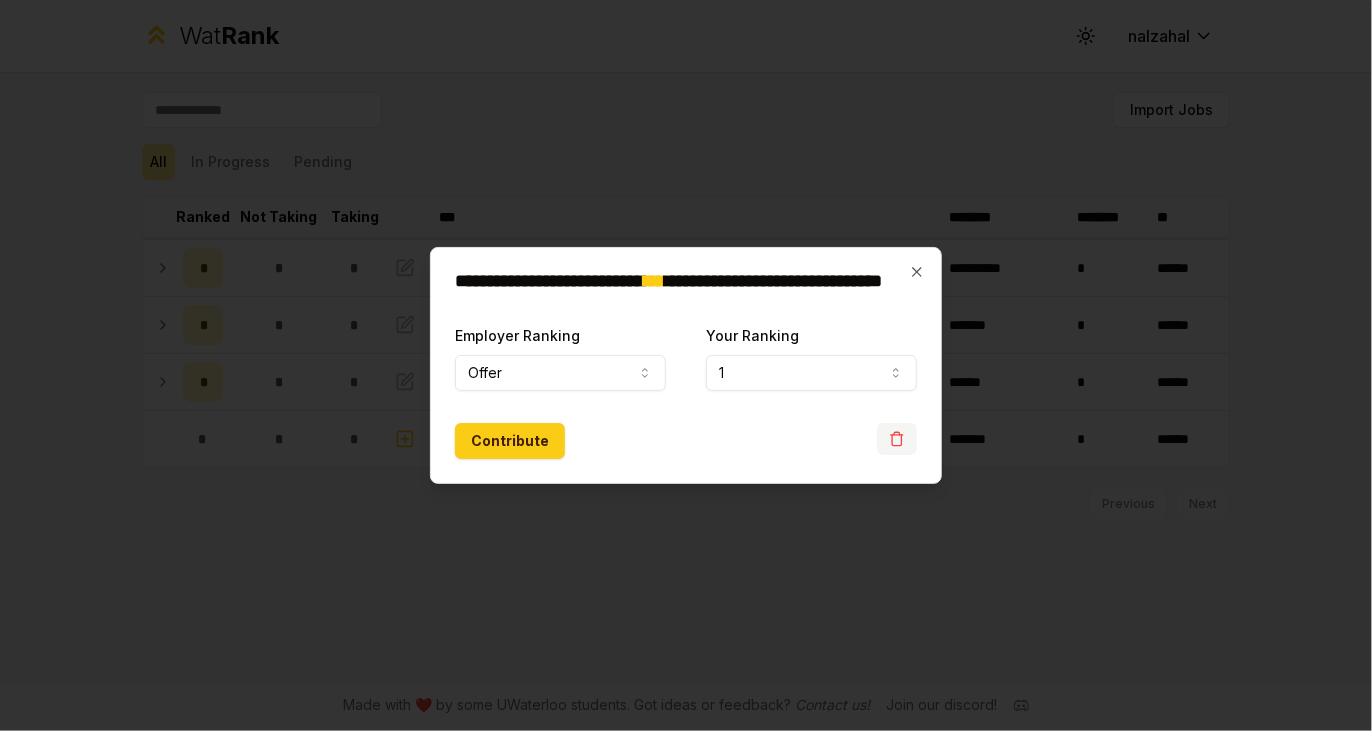 click 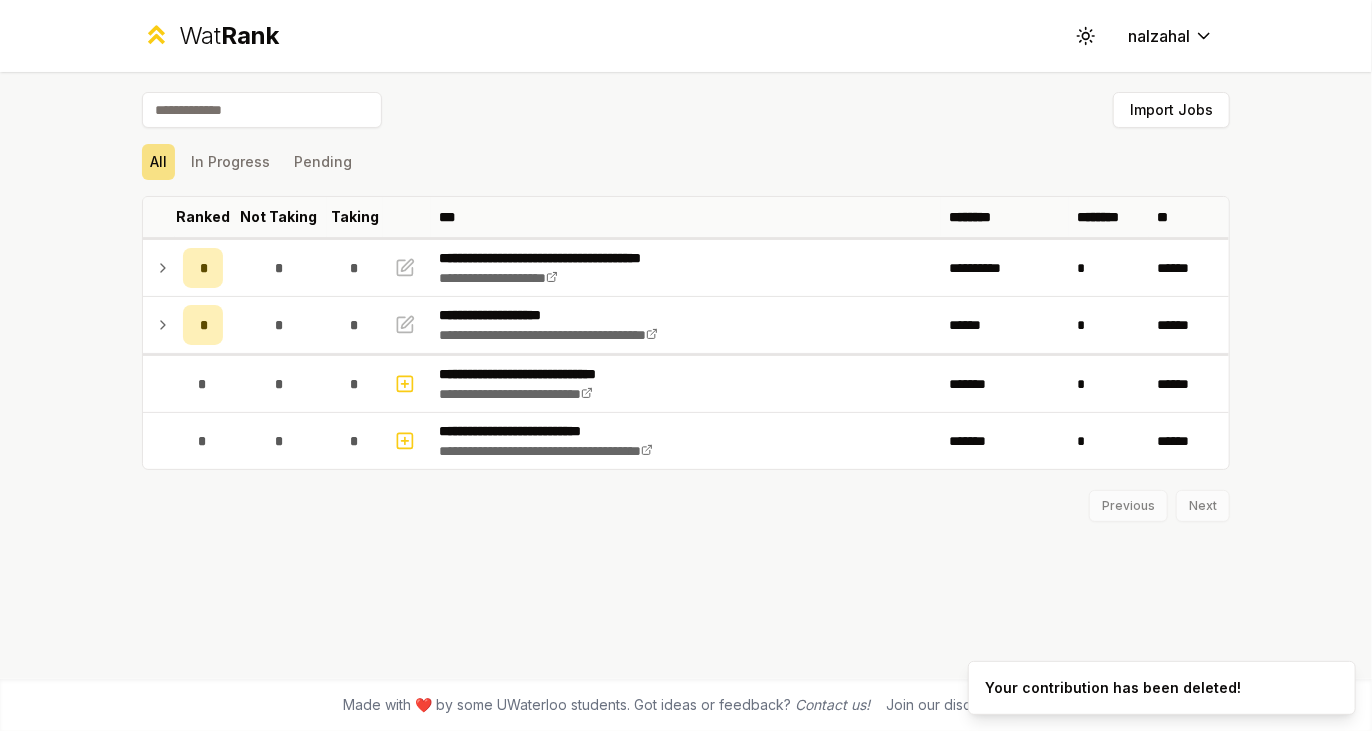 click on "**********" at bounding box center (686, 375) 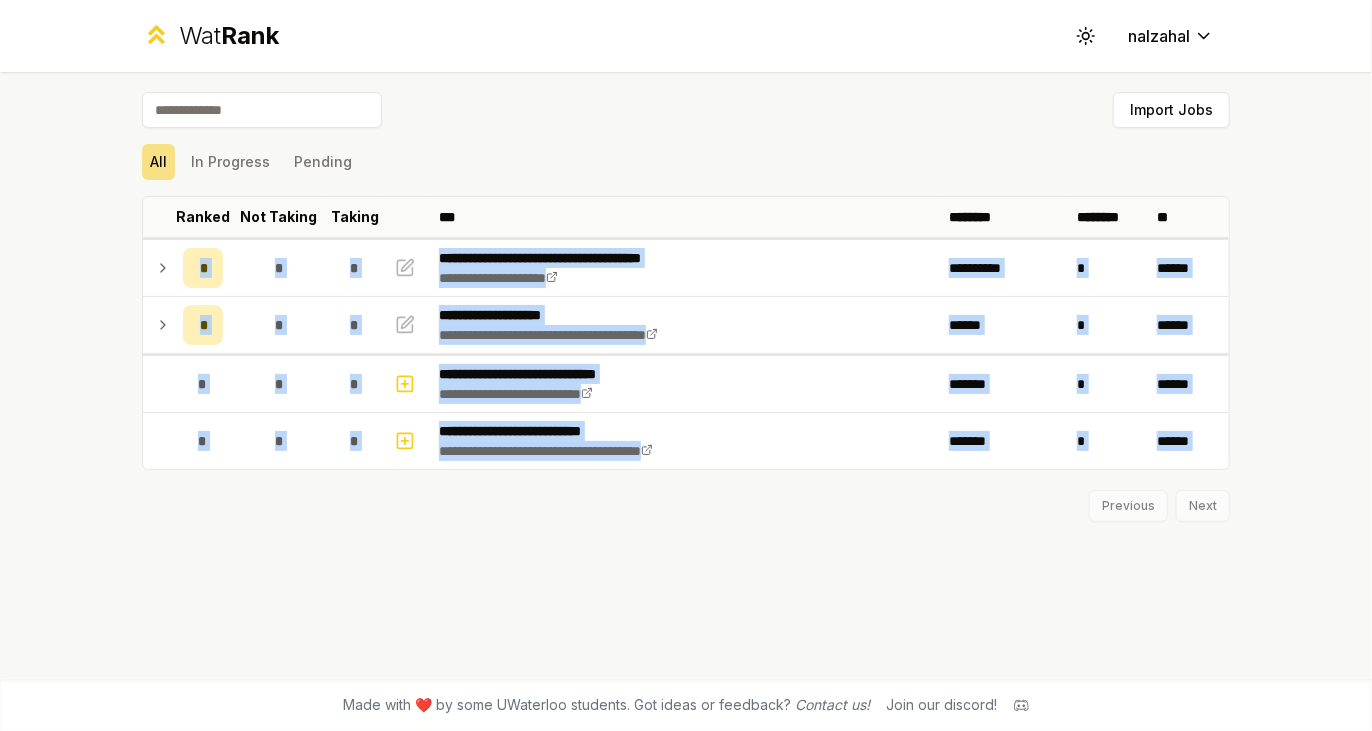 drag, startPoint x: 487, startPoint y: 195, endPoint x: 569, endPoint y: 523, distance: 338.09467 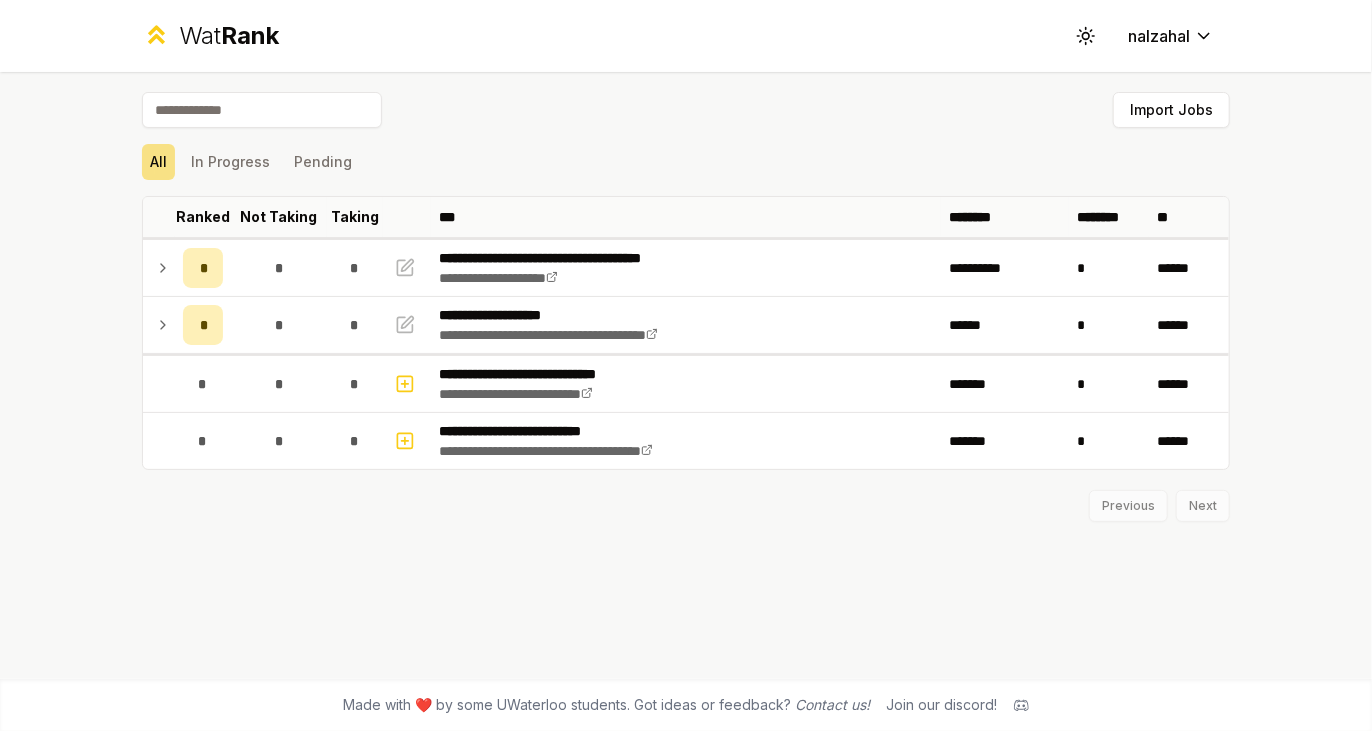 click on "**********" at bounding box center [686, 375] 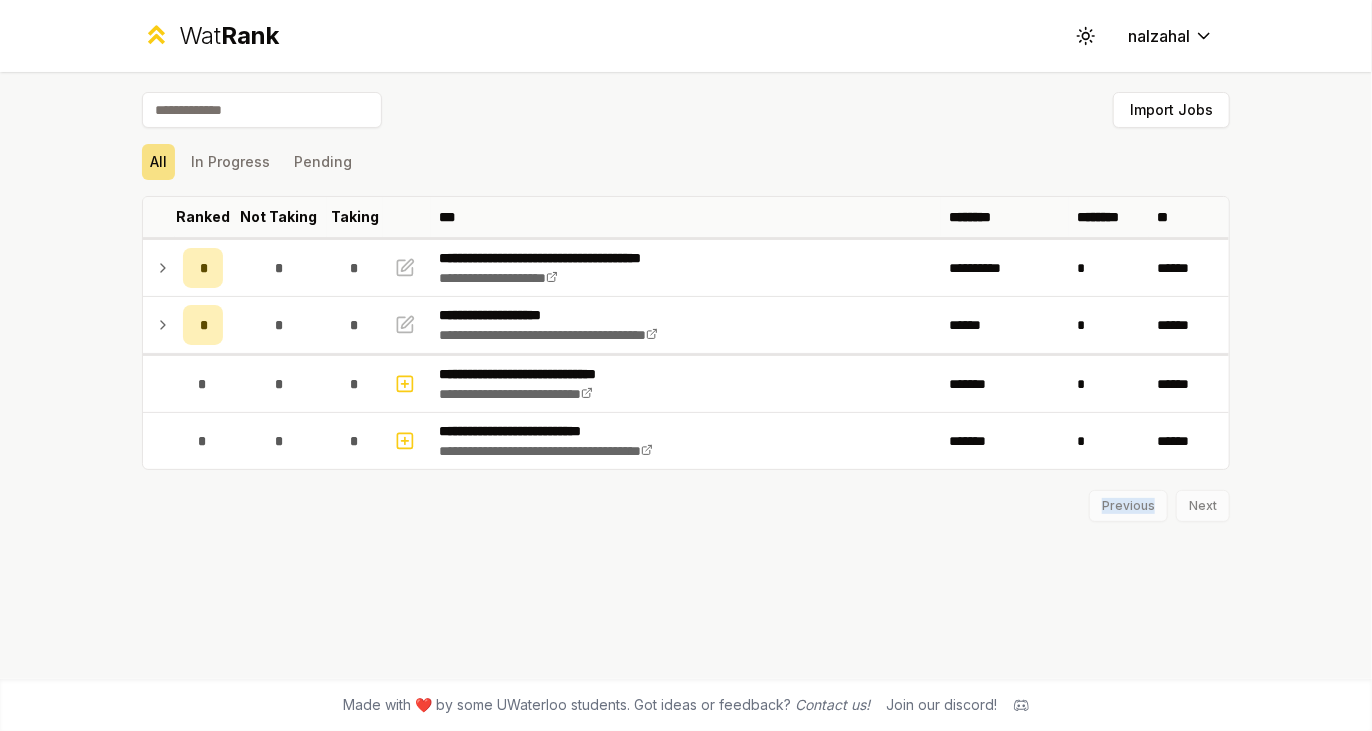 drag, startPoint x: 575, startPoint y: 573, endPoint x: 518, endPoint y: 505, distance: 88.72993 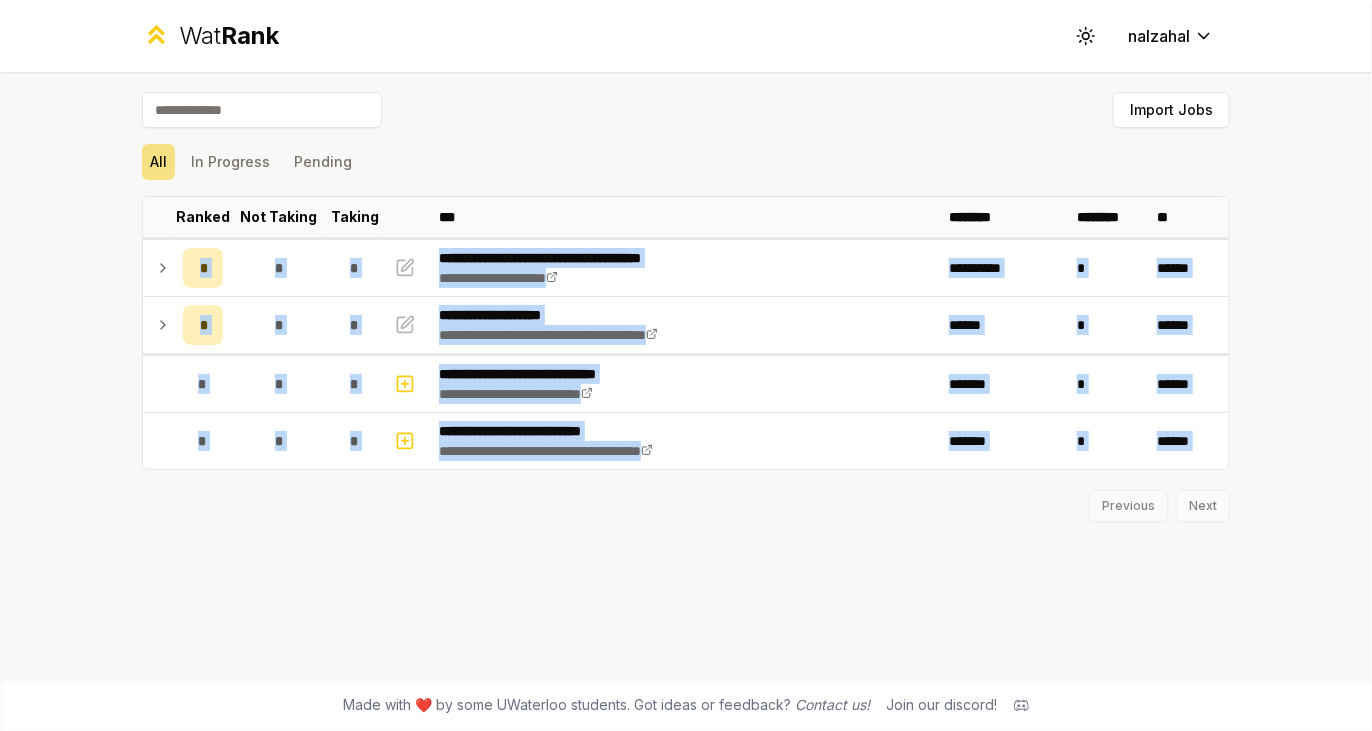 drag, startPoint x: 509, startPoint y: 190, endPoint x: 693, endPoint y: 640, distance: 486.16458 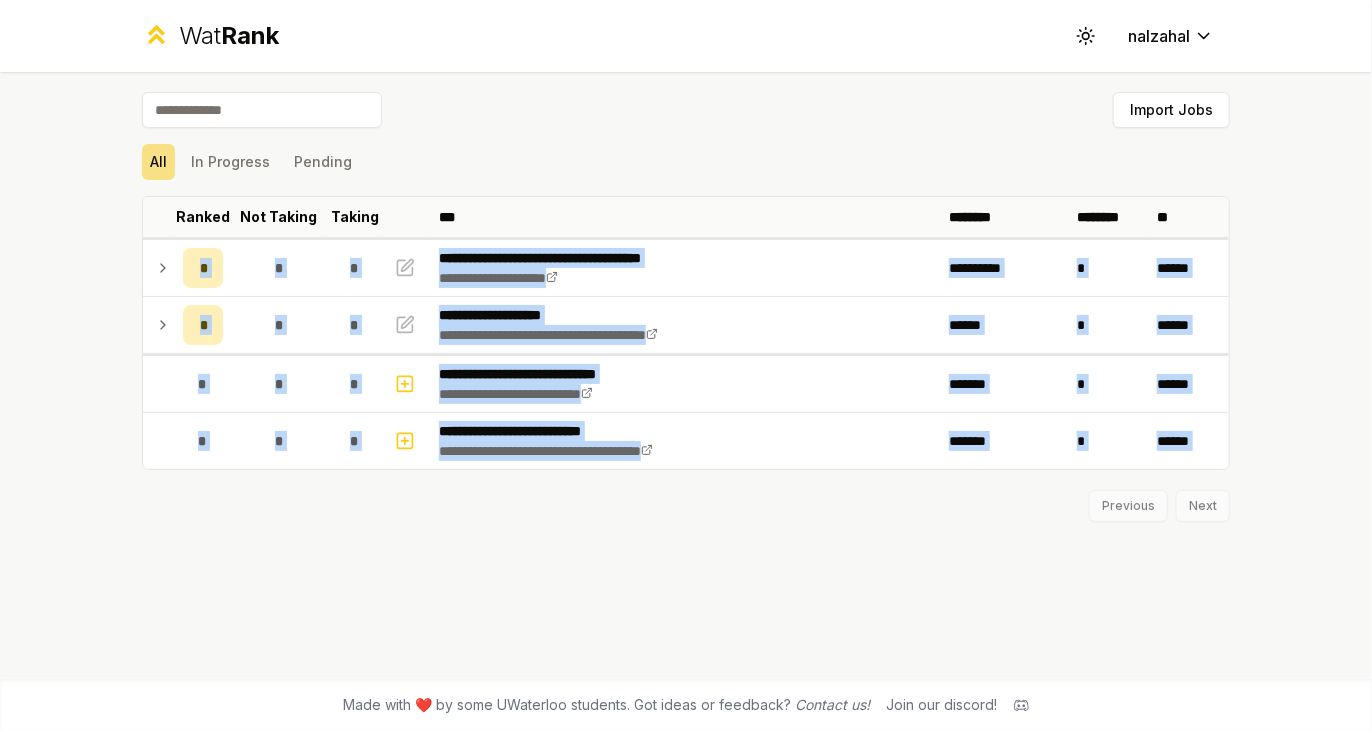 click on "**********" at bounding box center [686, 375] 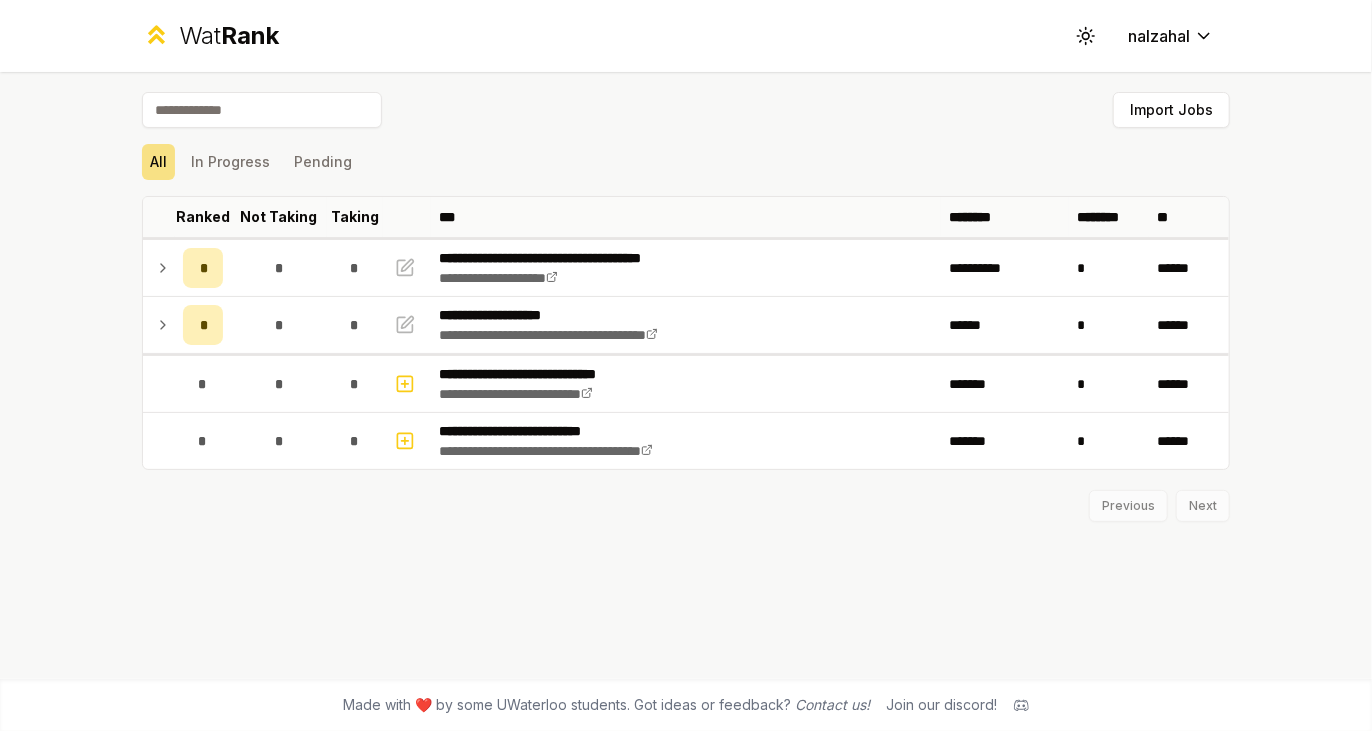 click at bounding box center [262, 110] 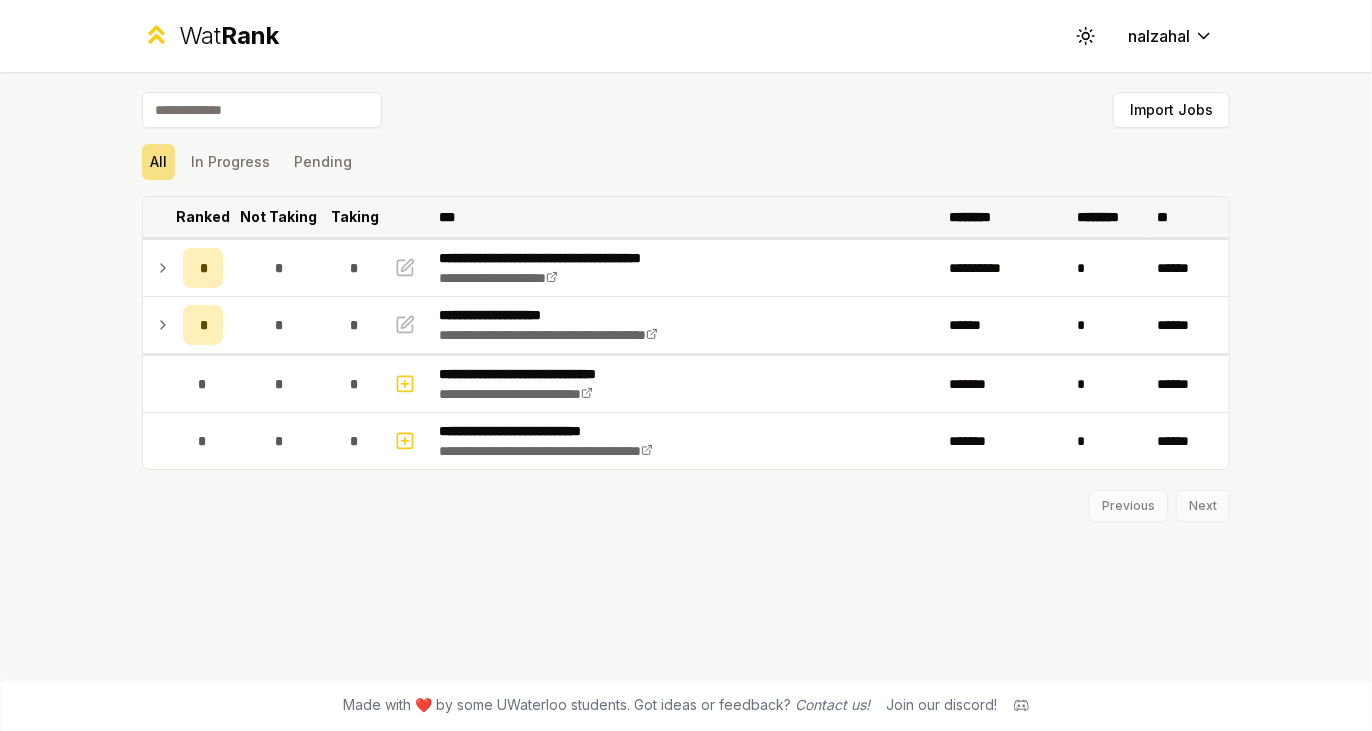 click at bounding box center [407, 217] 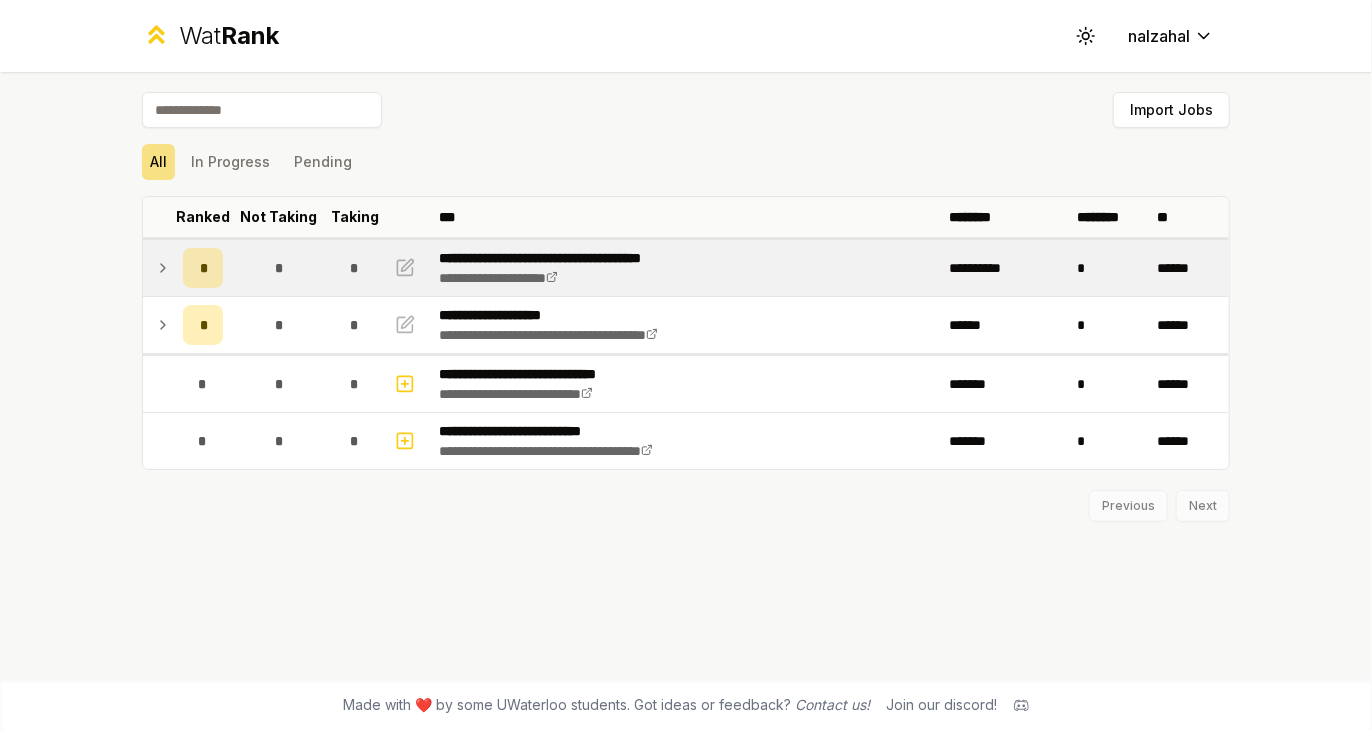 click on "*" at bounding box center [279, 268] 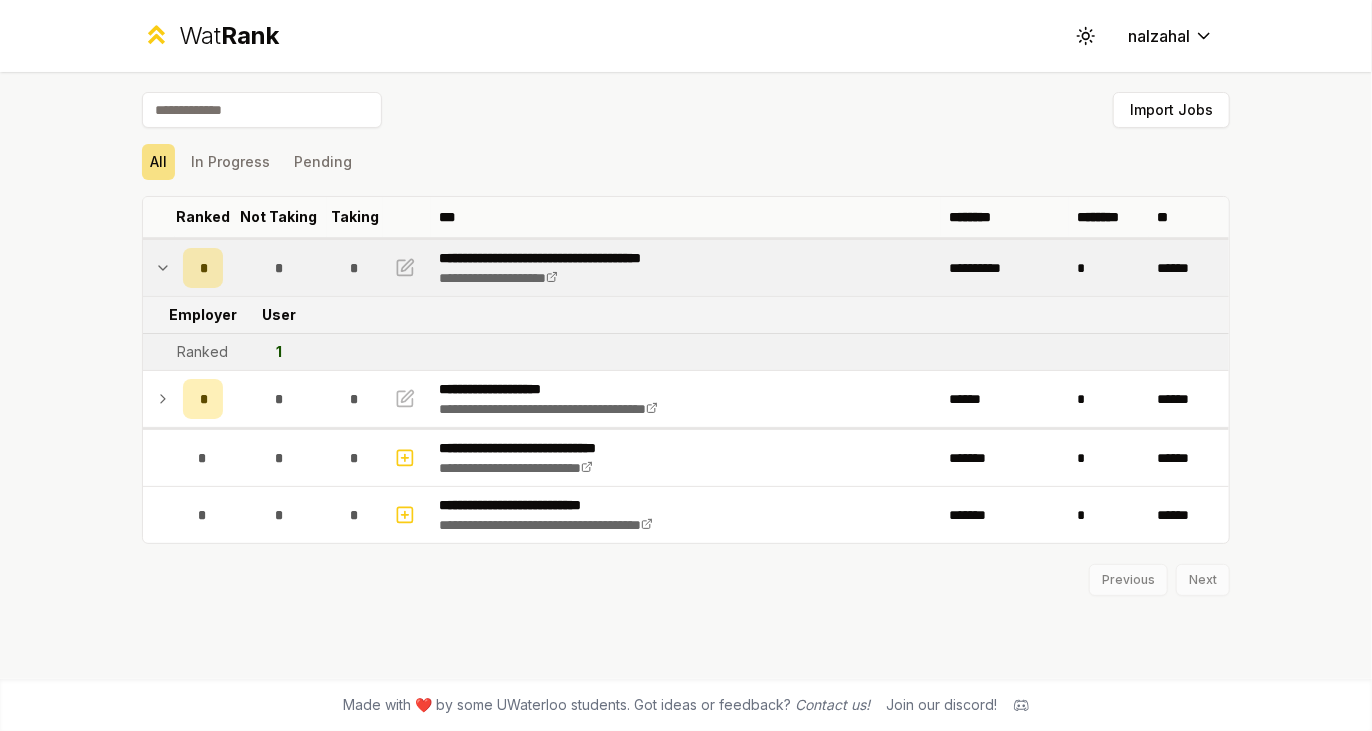 click on "*" at bounding box center [278, 268] 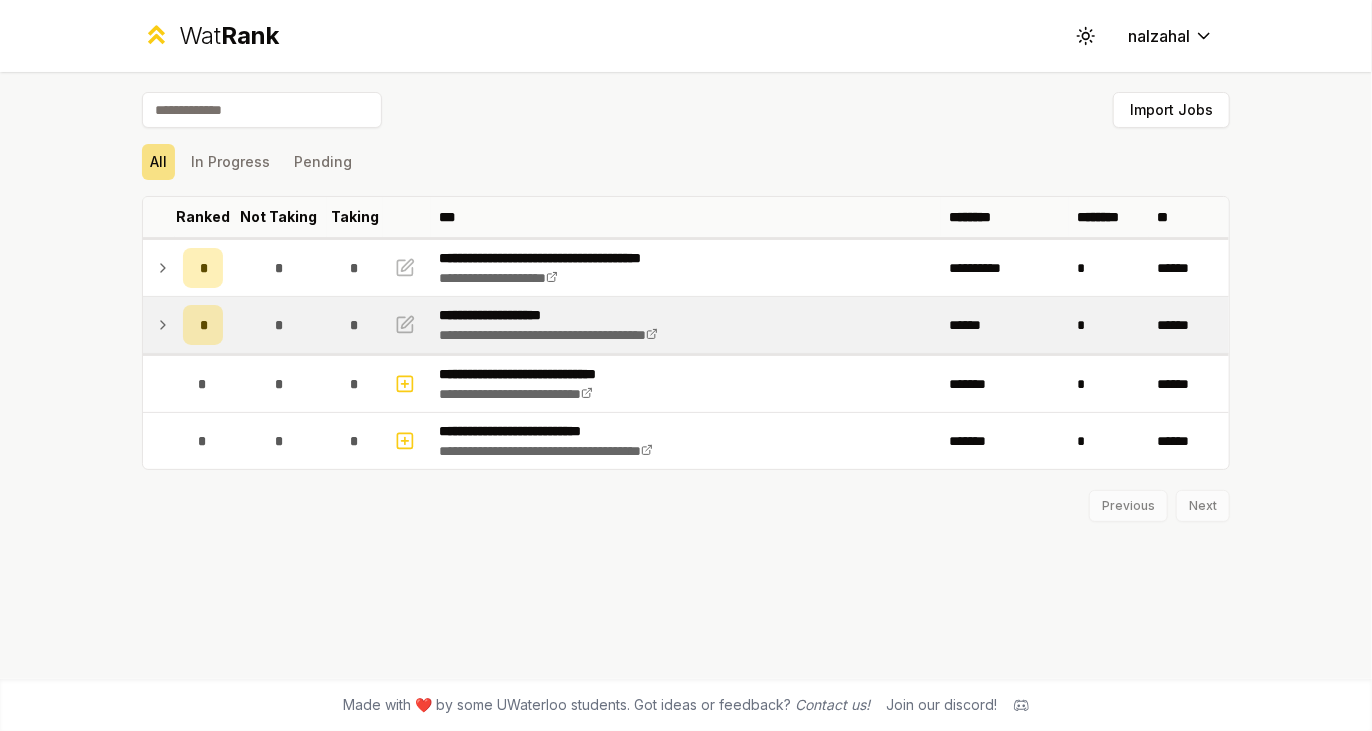 click on "*" at bounding box center [279, 325] 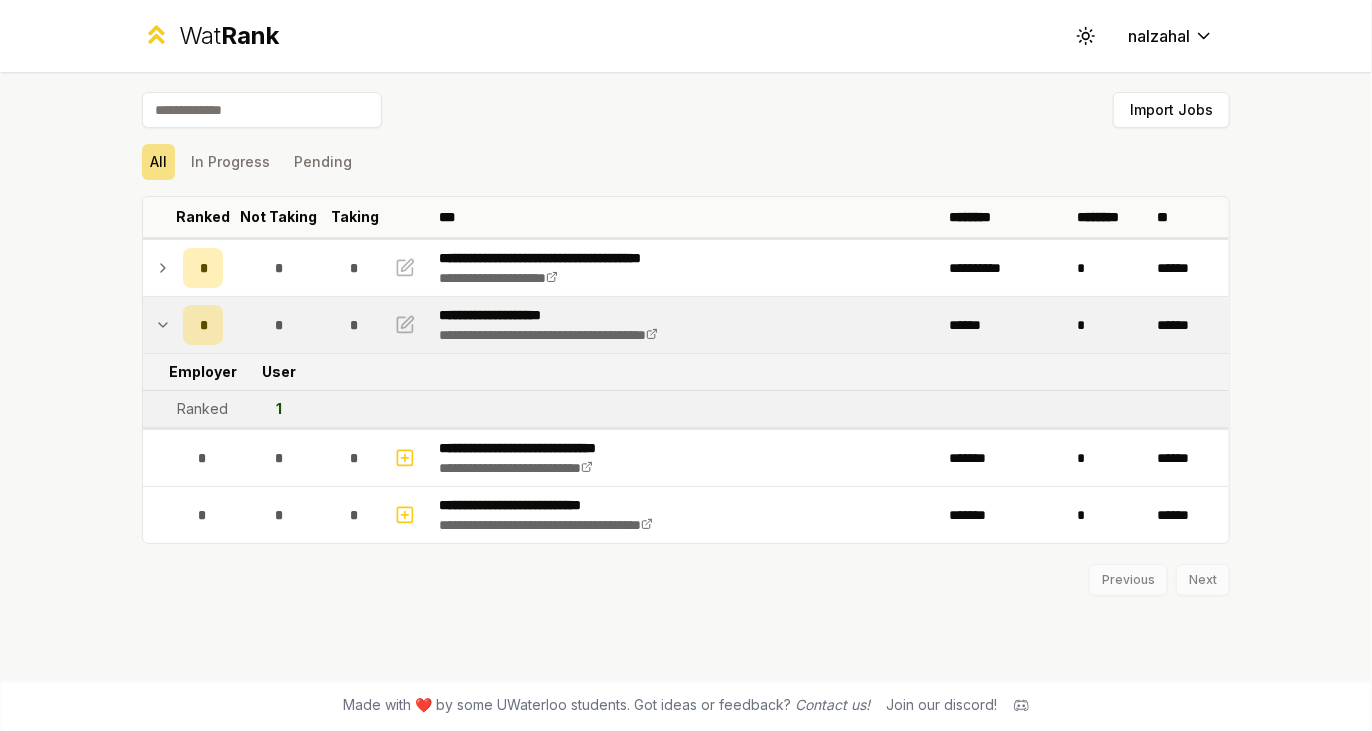 click on "*" at bounding box center (279, 325) 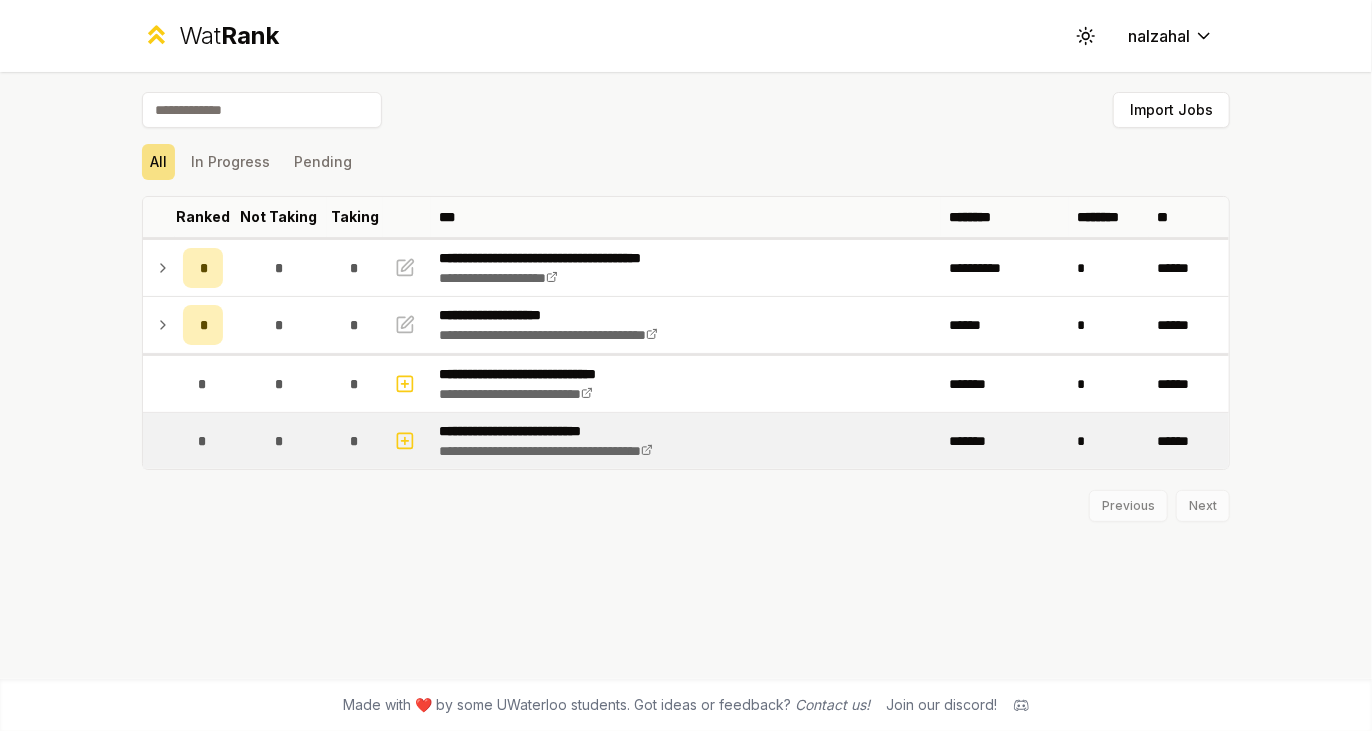 click on "**********" at bounding box center (575, 431) 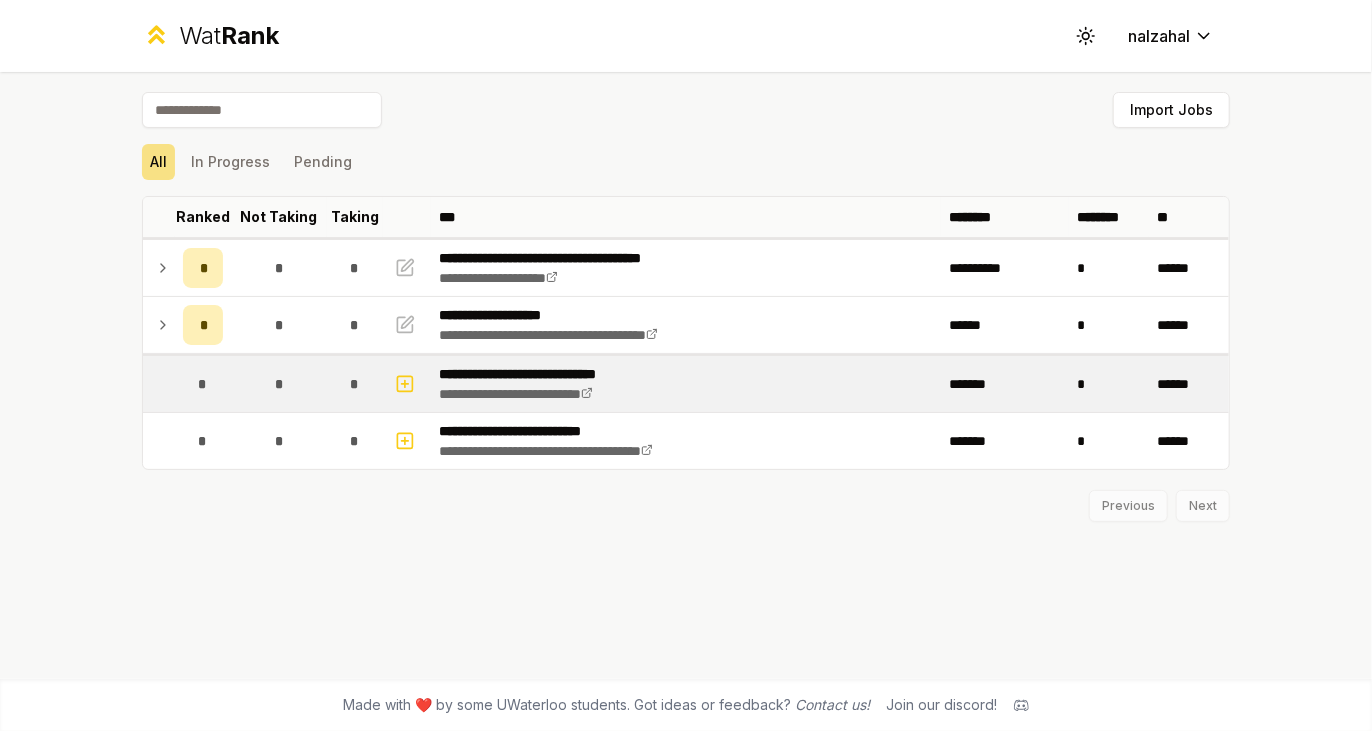 click on "*" at bounding box center [279, 384] 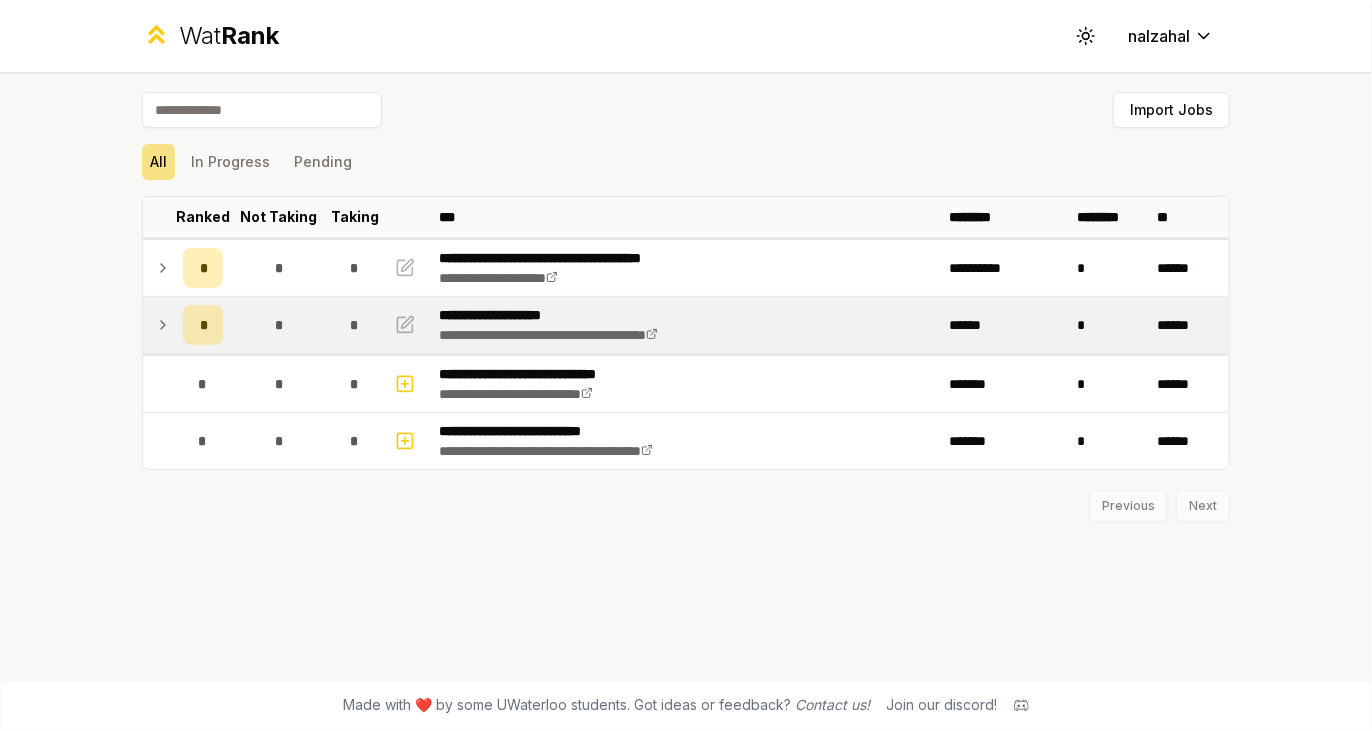 click on "*" at bounding box center (203, 325) 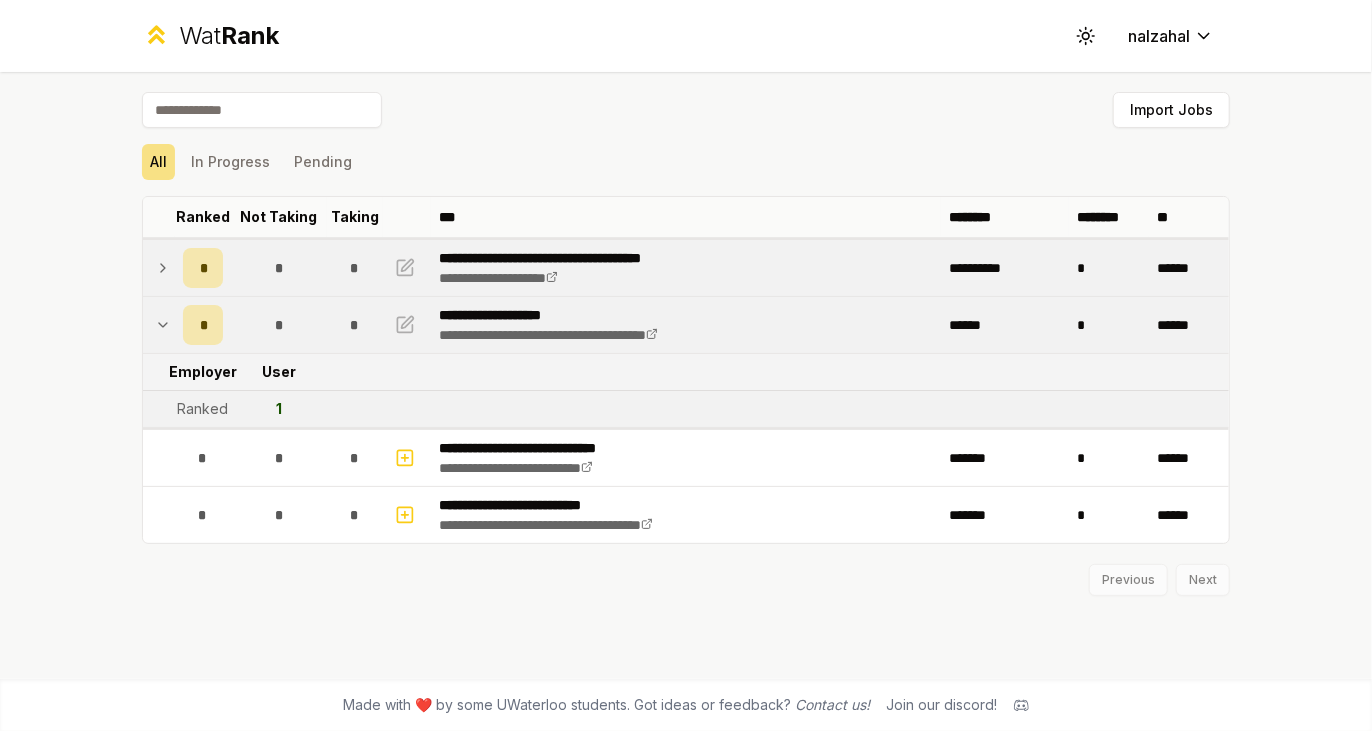 click on "*" at bounding box center [279, 268] 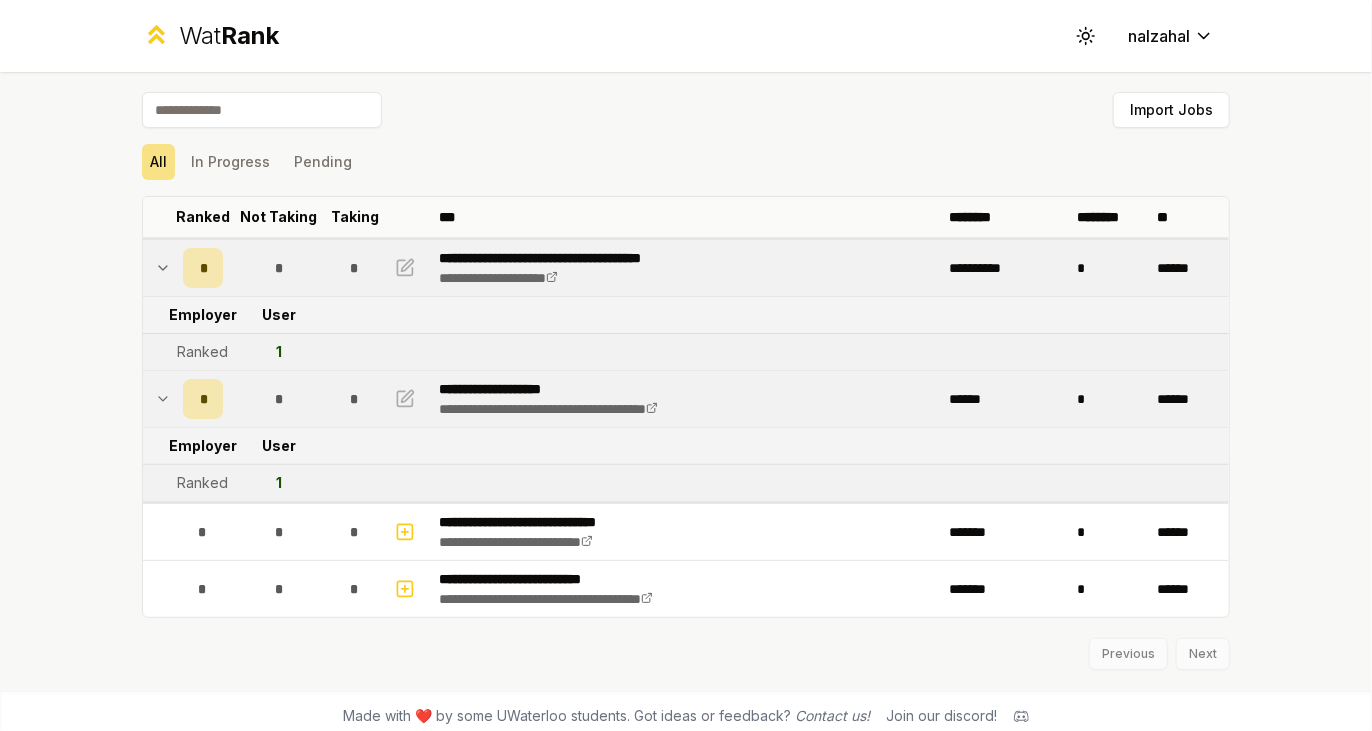 click on "*" at bounding box center (279, 268) 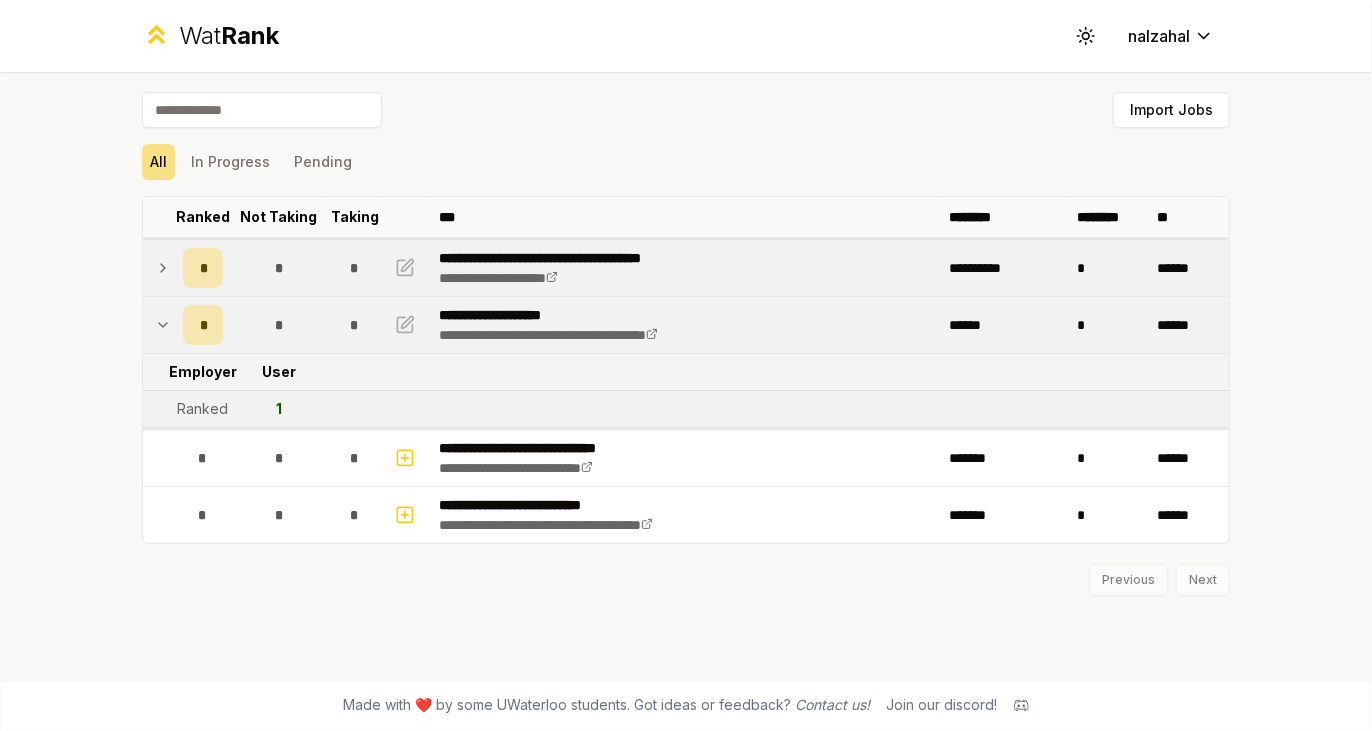 click on "*" at bounding box center [279, 268] 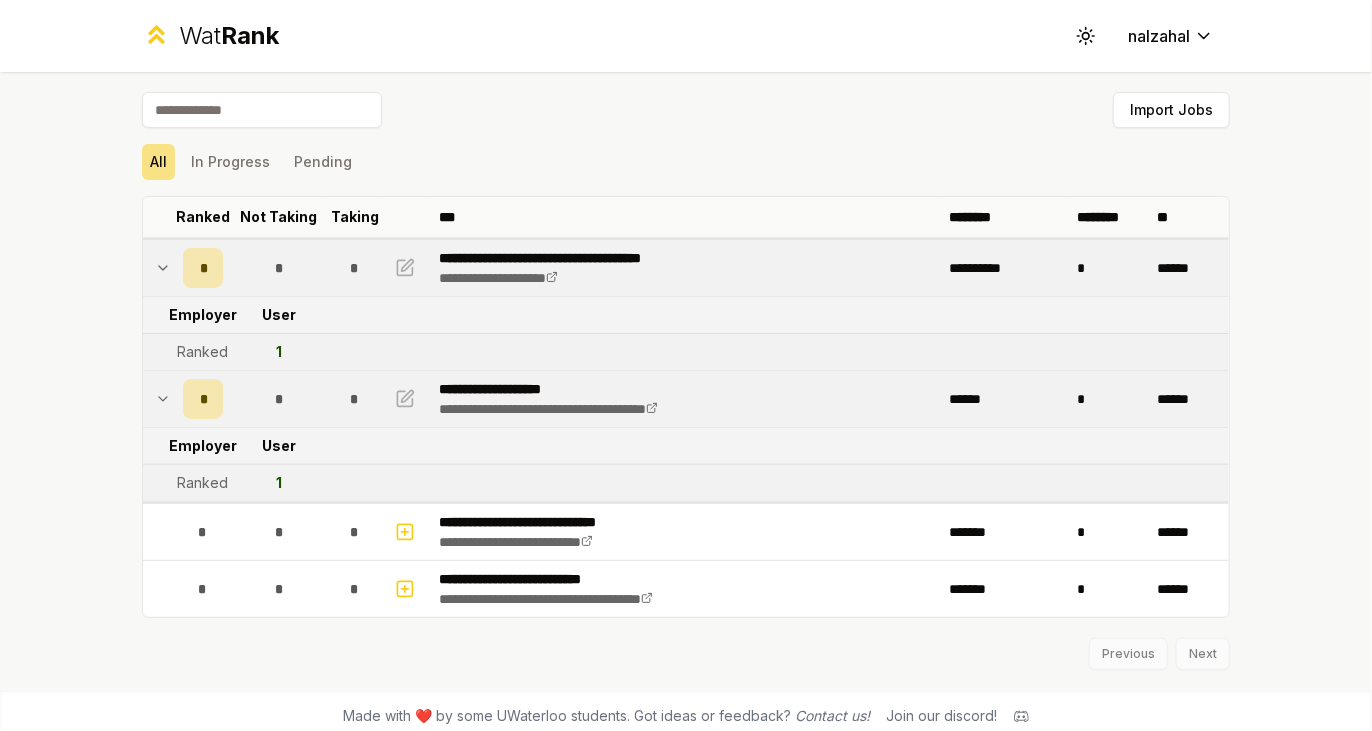 click on "*" at bounding box center (279, 268) 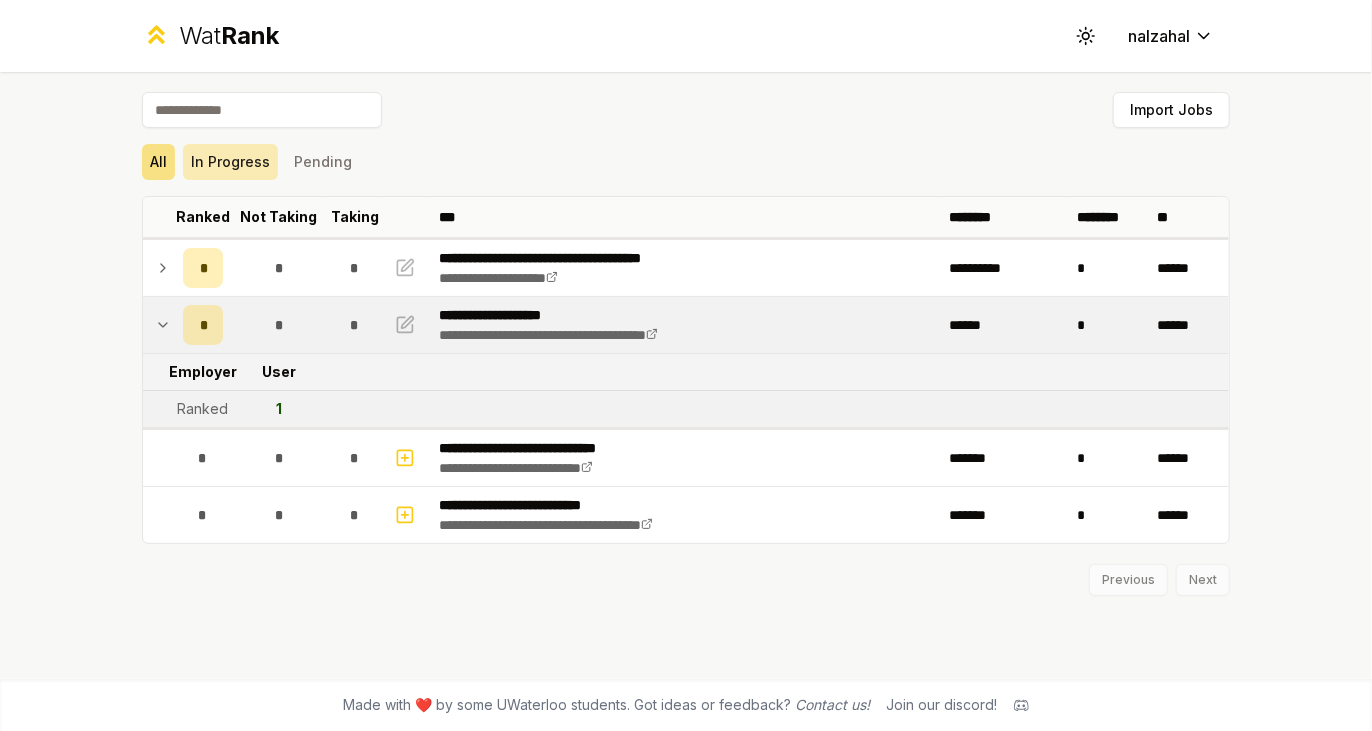 click on "In Progress" at bounding box center (230, 162) 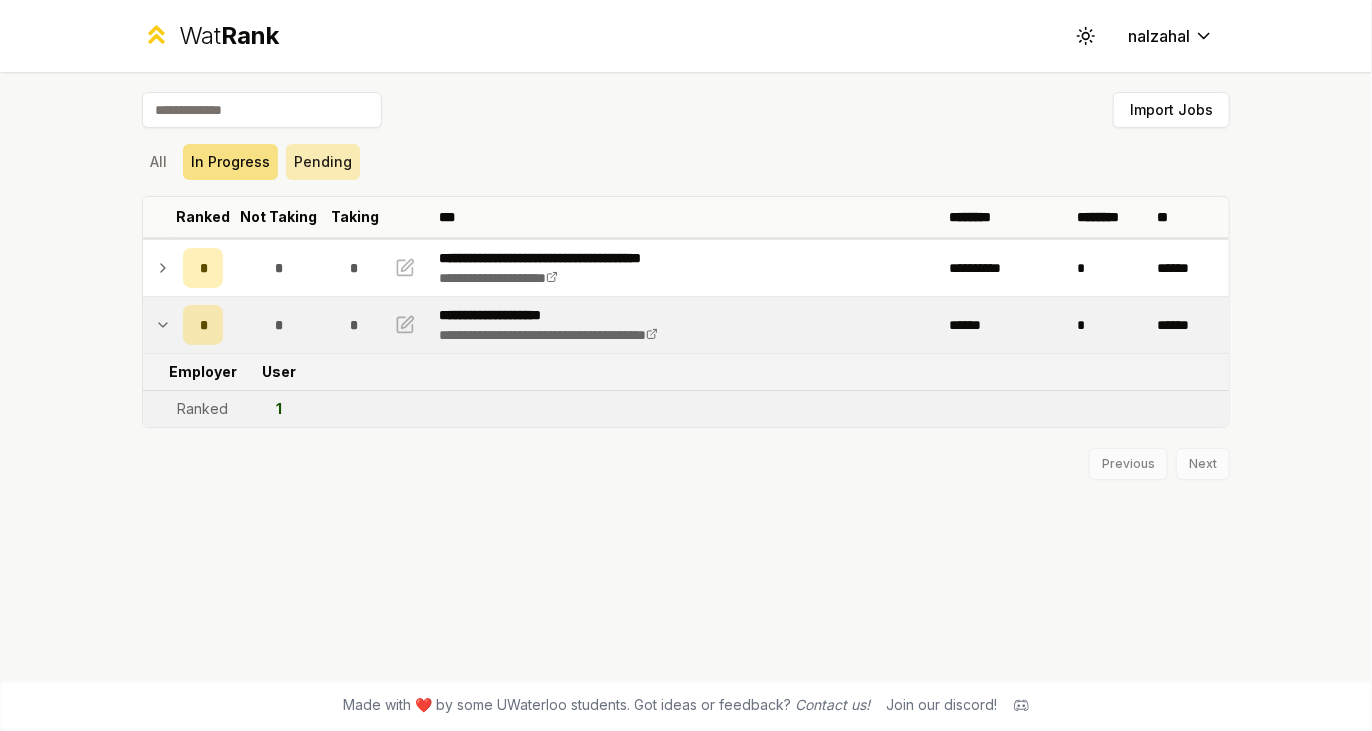 click on "Pending" at bounding box center (323, 162) 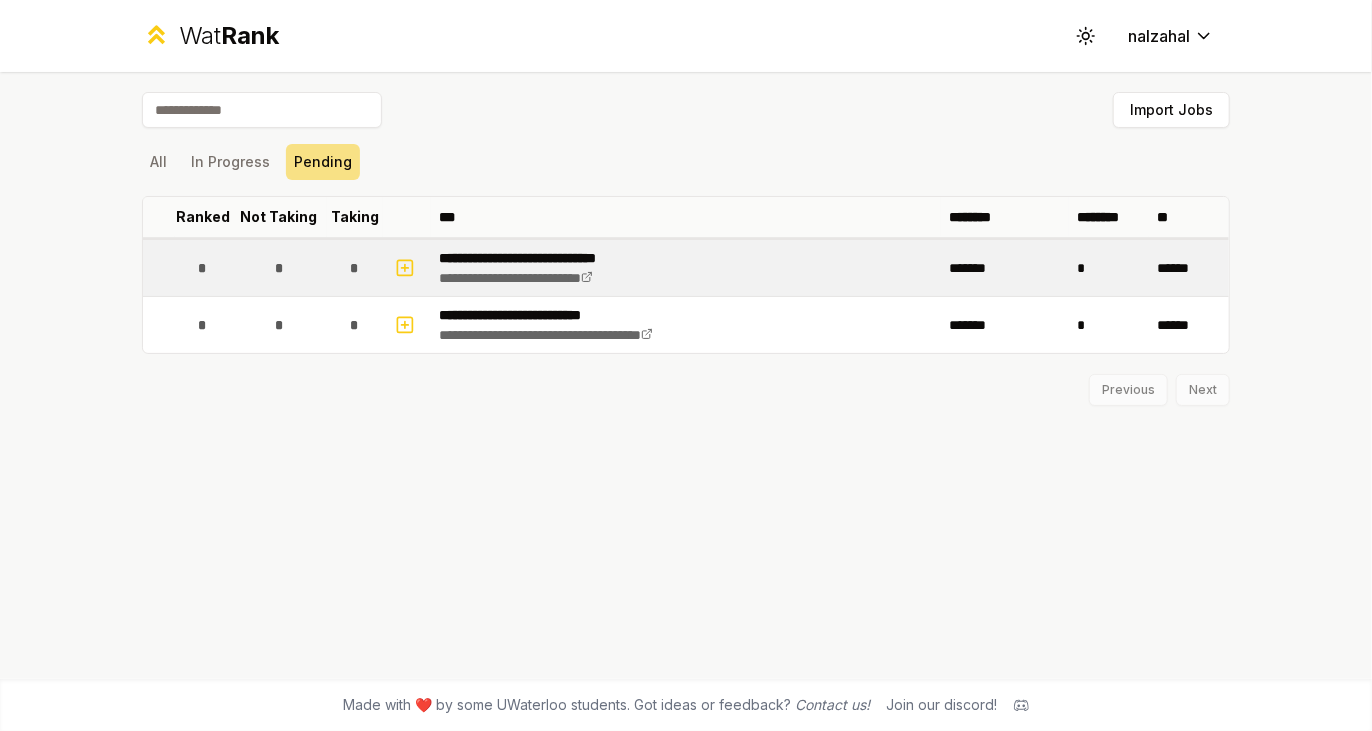 click on "**********" at bounding box center [543, 258] 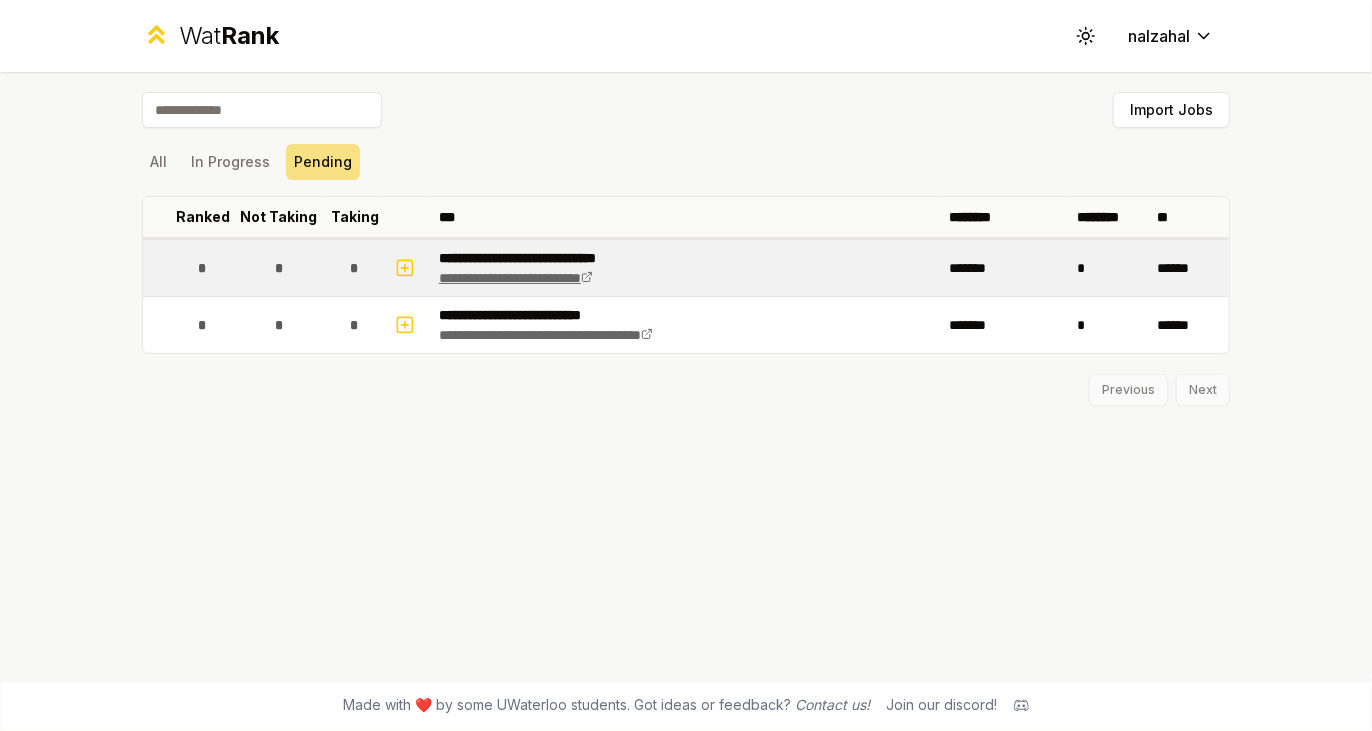 click on "**********" at bounding box center [516, 278] 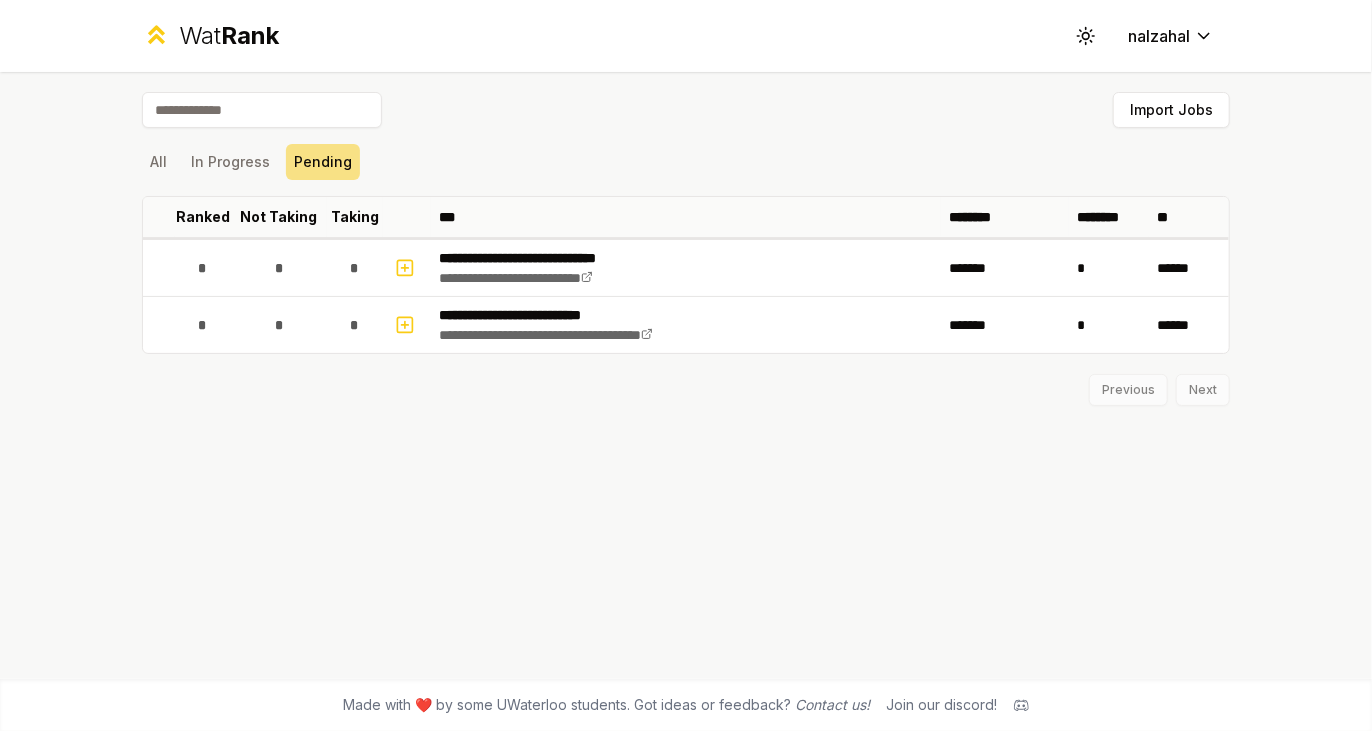 drag, startPoint x: 870, startPoint y: 474, endPoint x: 862, endPoint y: 481, distance: 10.630146 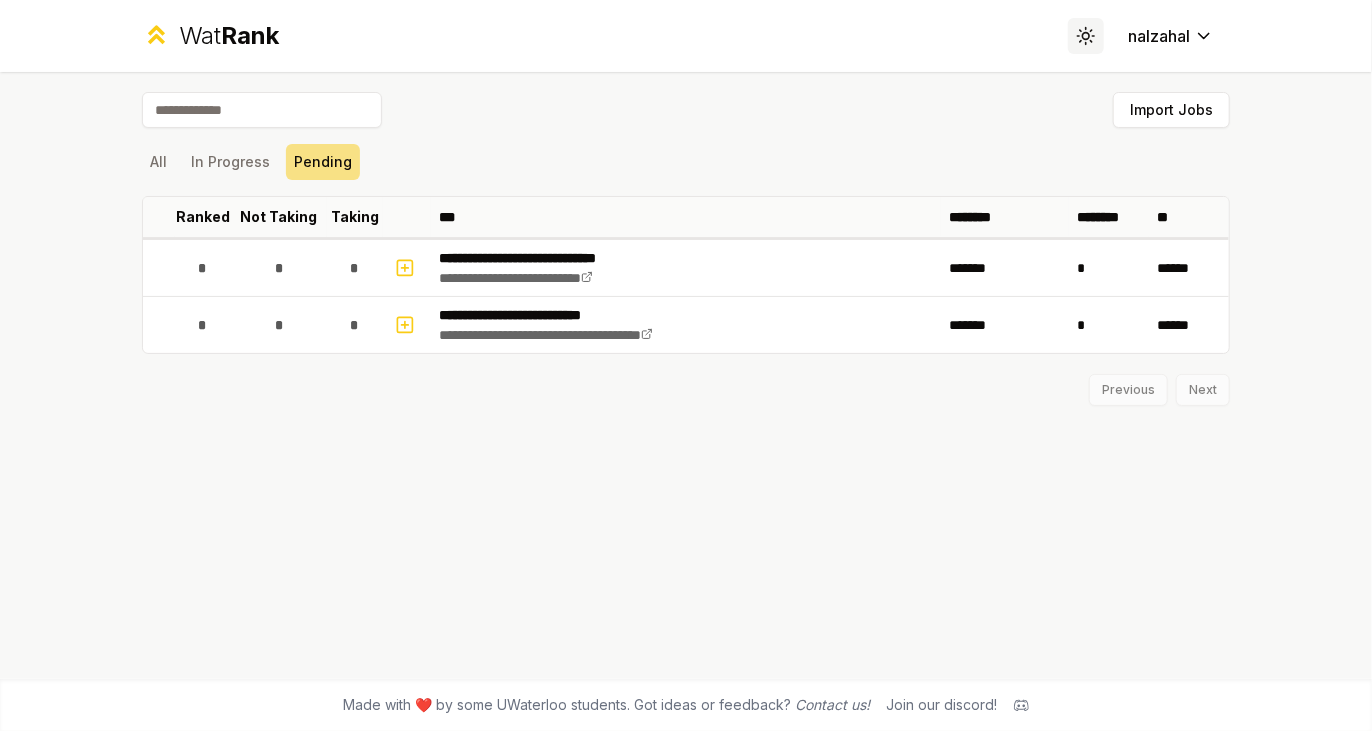 click 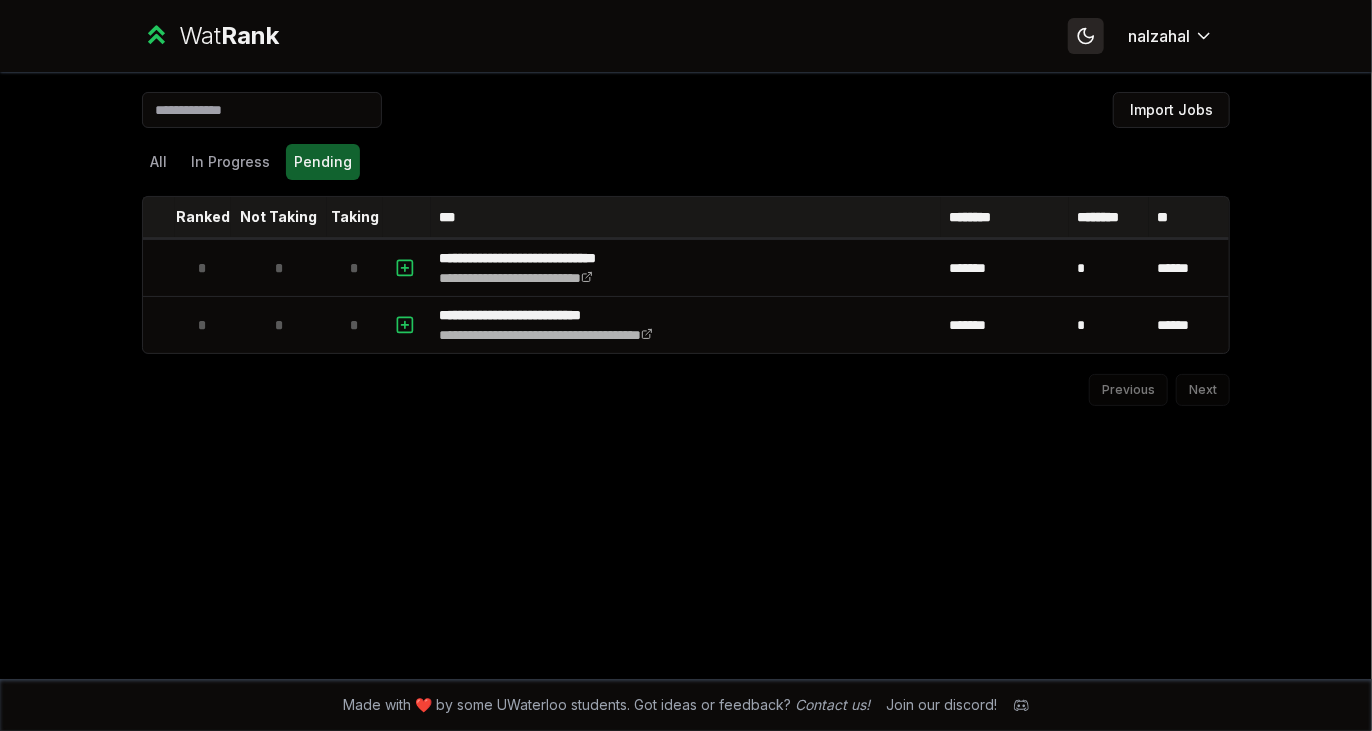 click 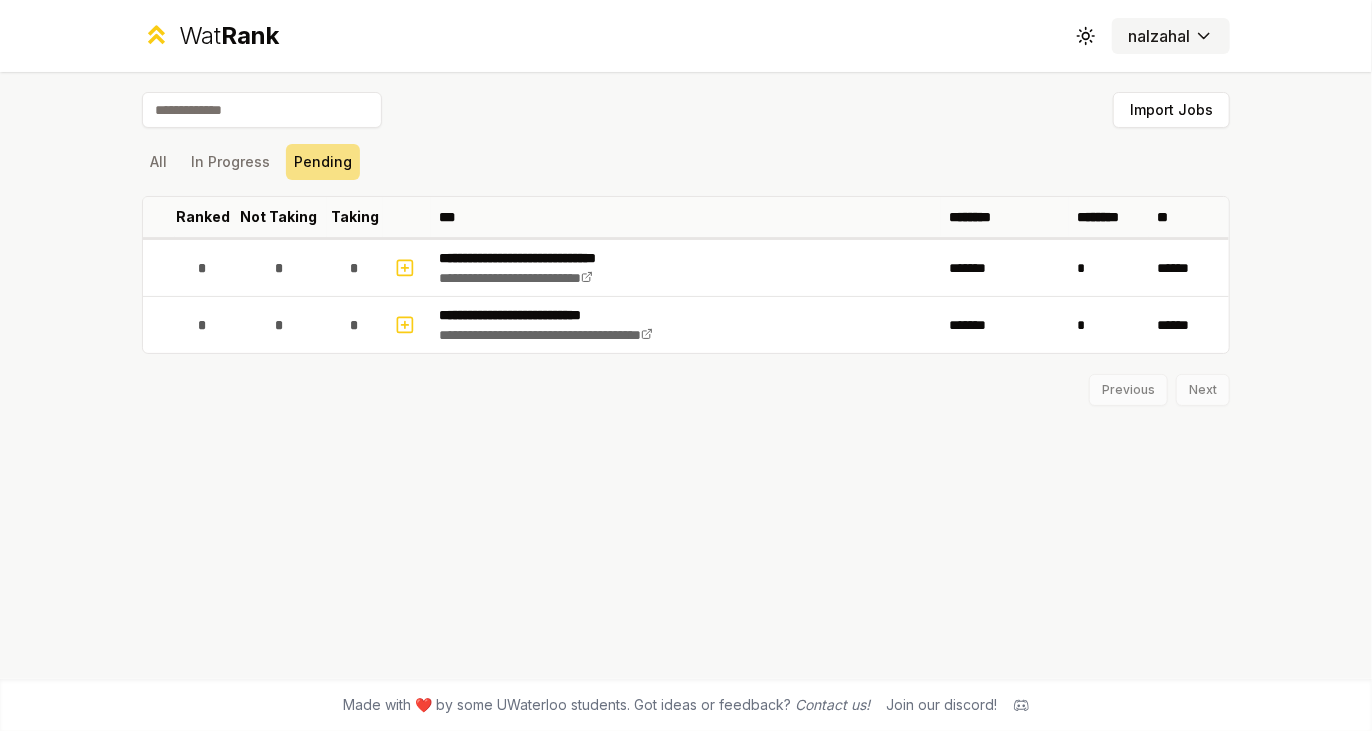 click on "**********" at bounding box center [686, 365] 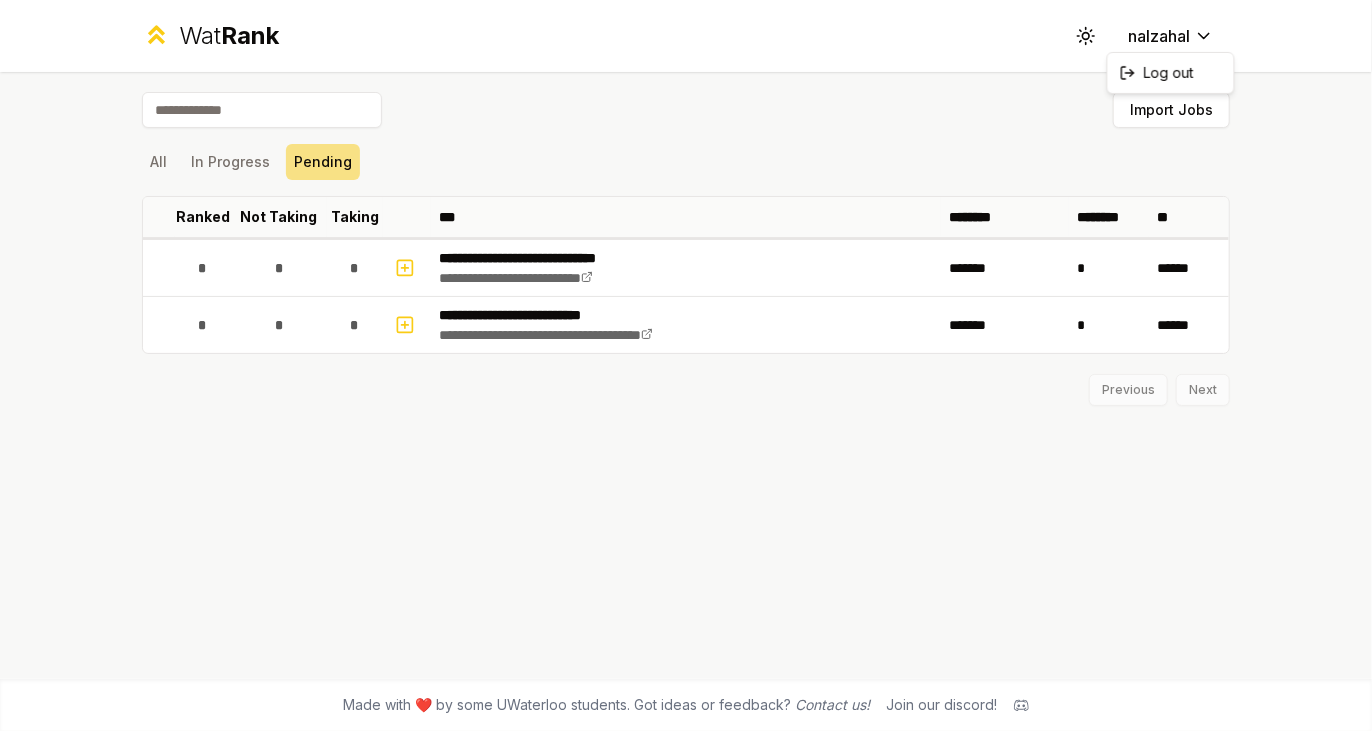 click on "**********" at bounding box center (686, 365) 